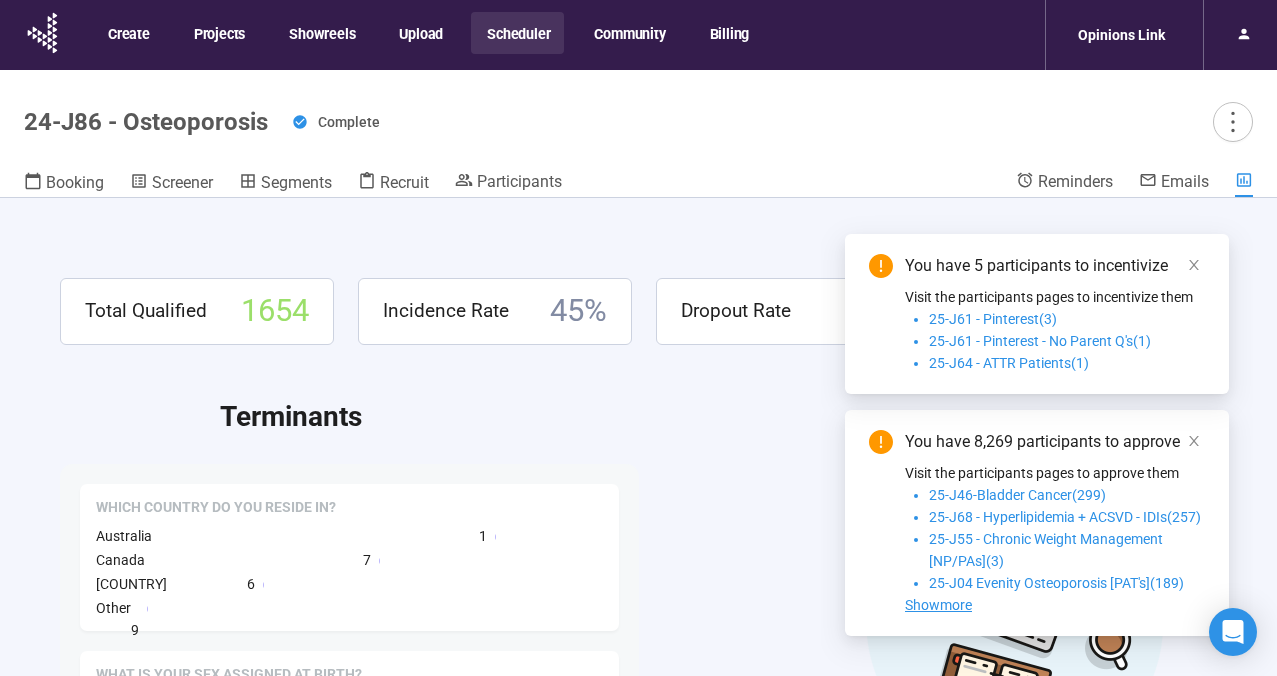 scroll, scrollTop: 0, scrollLeft: 0, axis: both 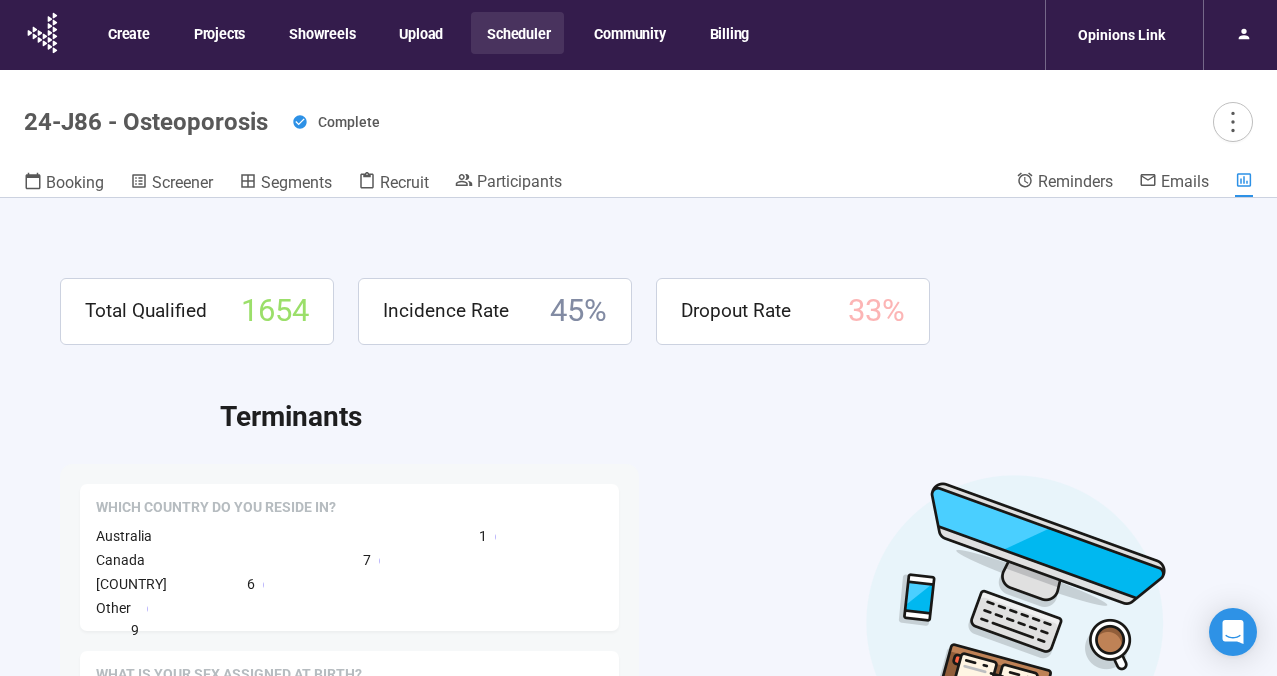 click on "Scheduler" at bounding box center [517, 33] 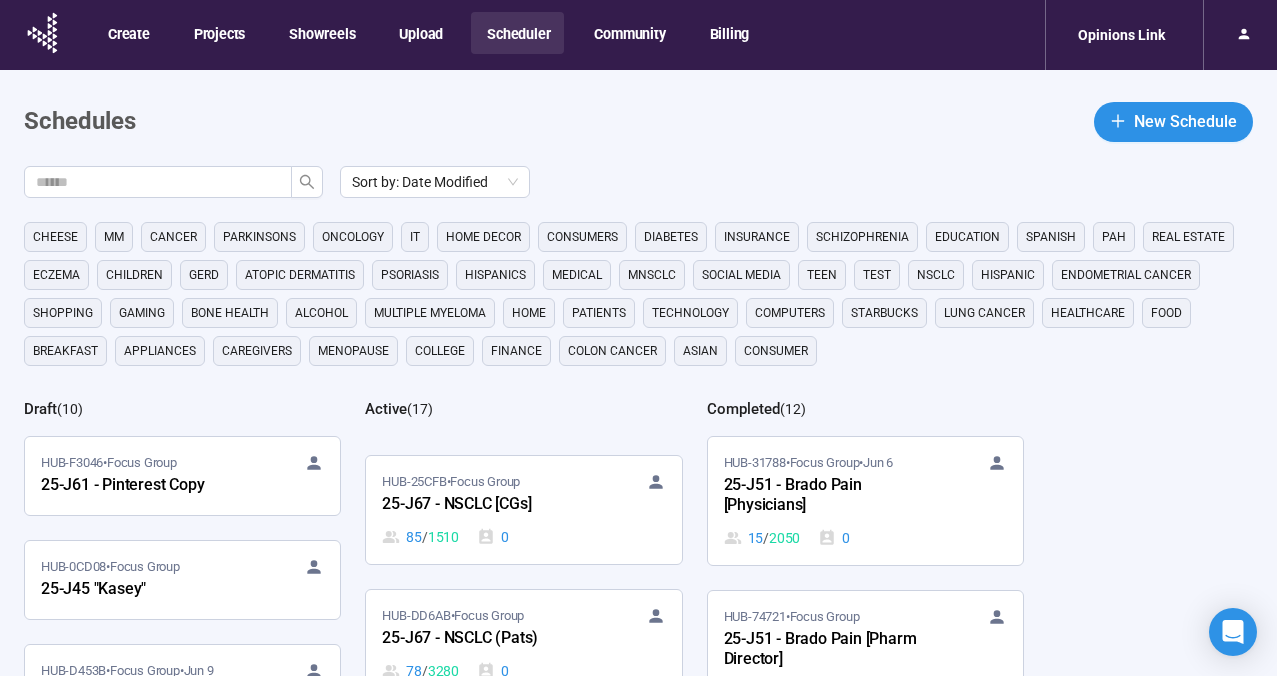 scroll, scrollTop: 869, scrollLeft: 0, axis: vertical 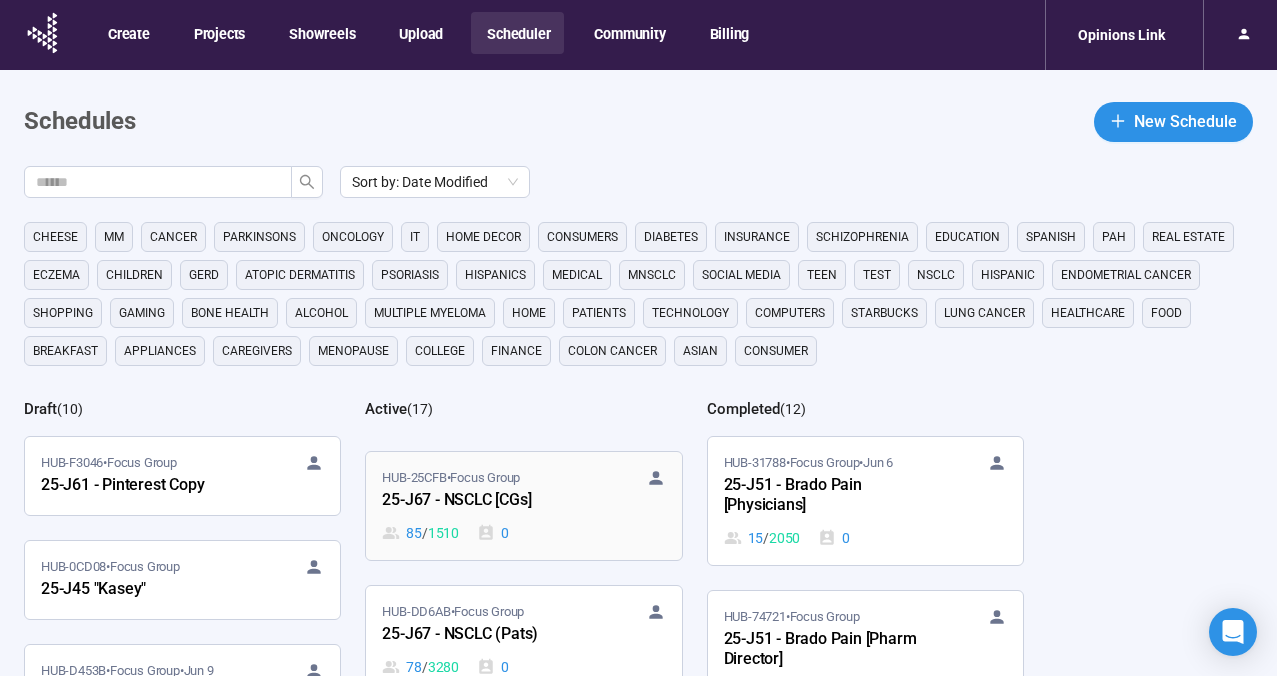 click on "25-J67 - NSCLC [CGs]" at bounding box center [492, 501] 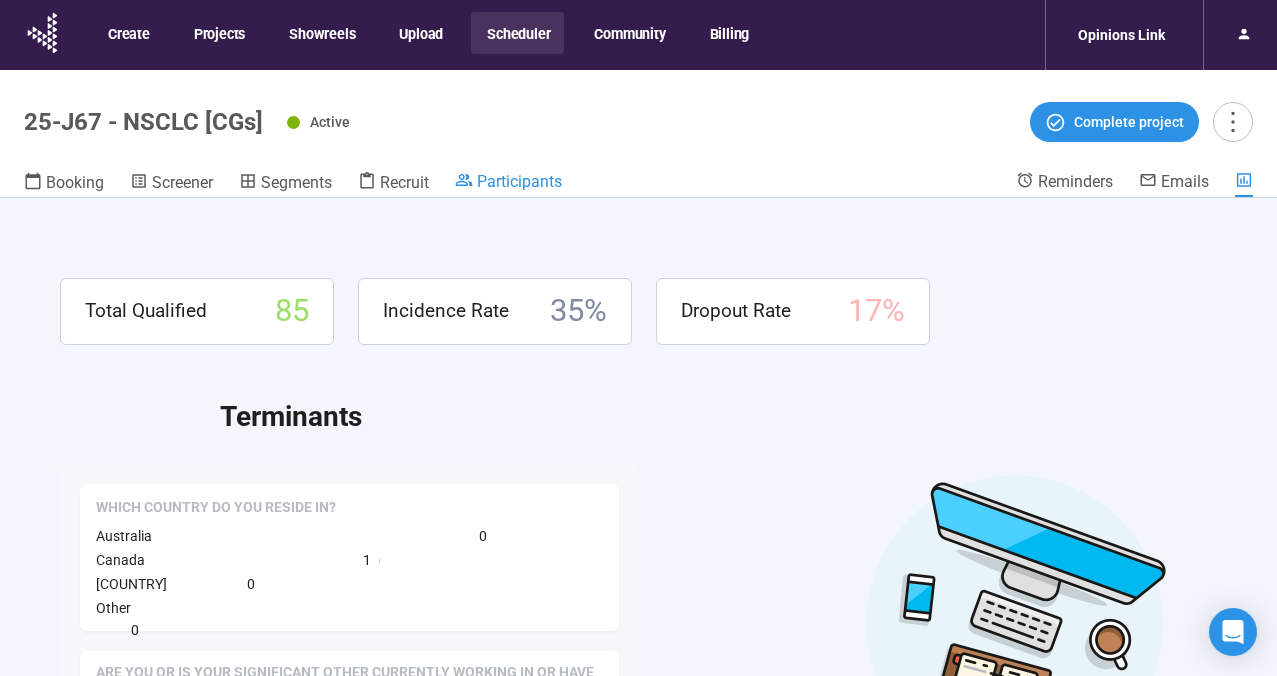 click on "Participants" at bounding box center [519, 181] 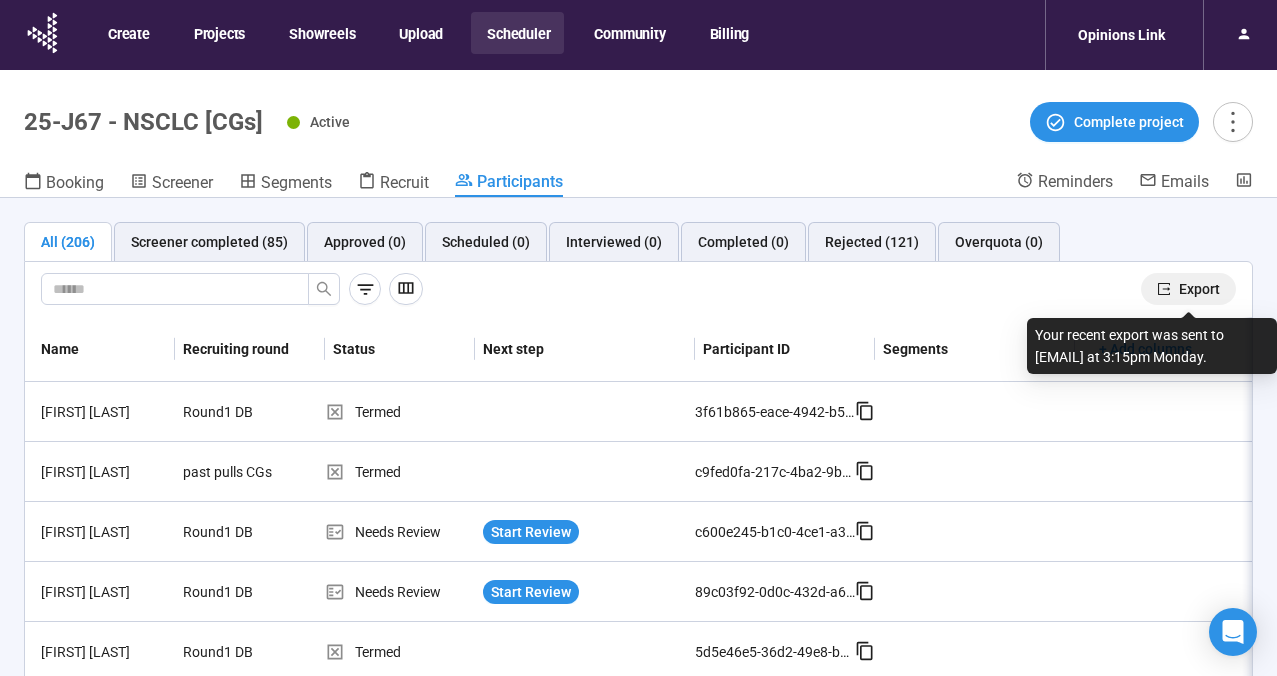 click on "Export" at bounding box center (1188, 289) 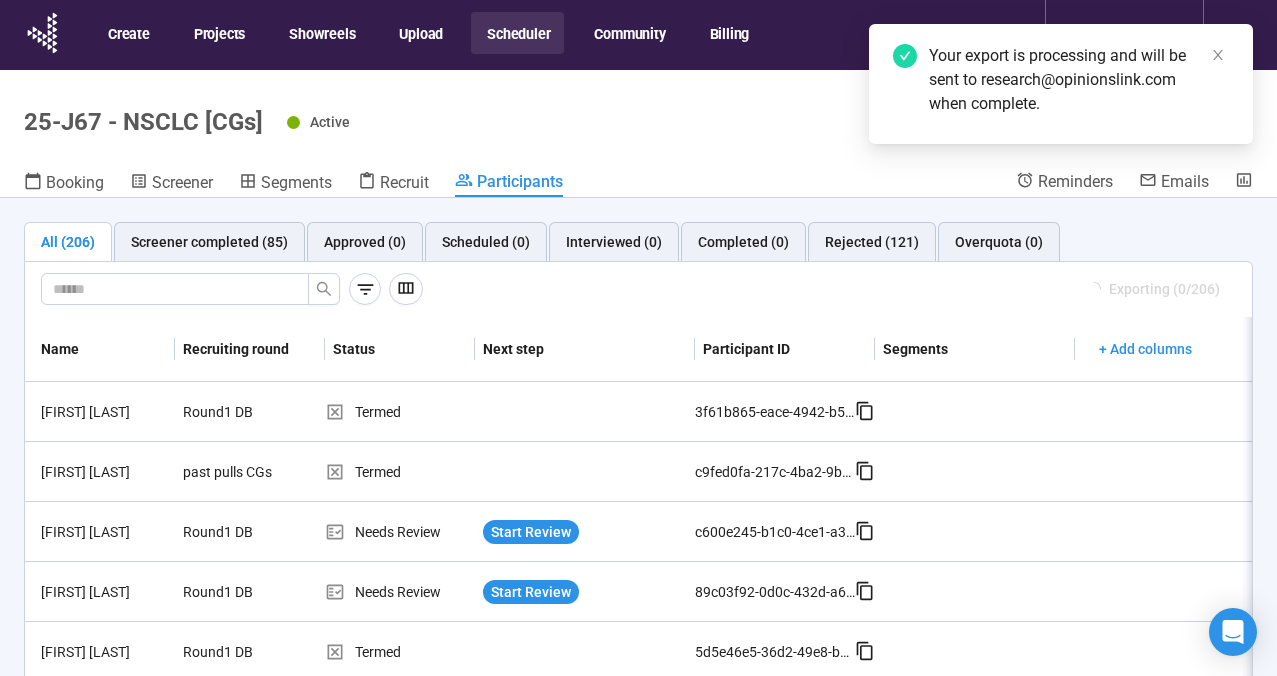 click on "Scheduler" at bounding box center [517, 33] 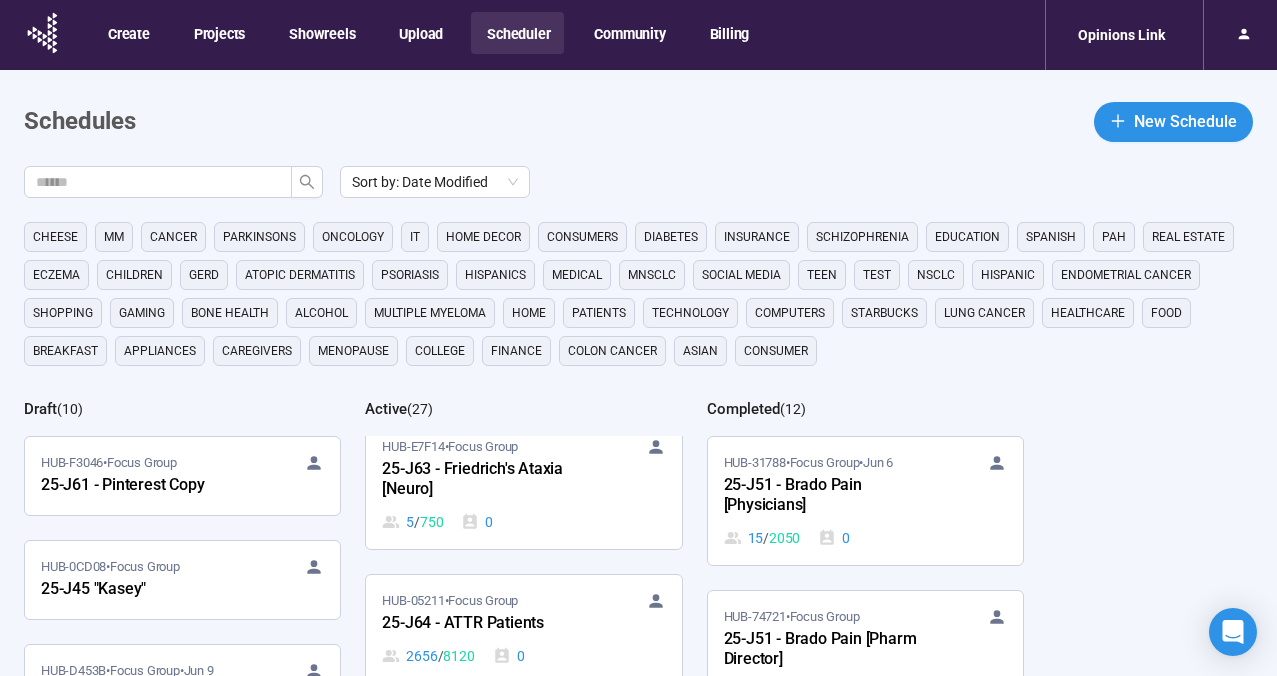 scroll, scrollTop: 2295, scrollLeft: 0, axis: vertical 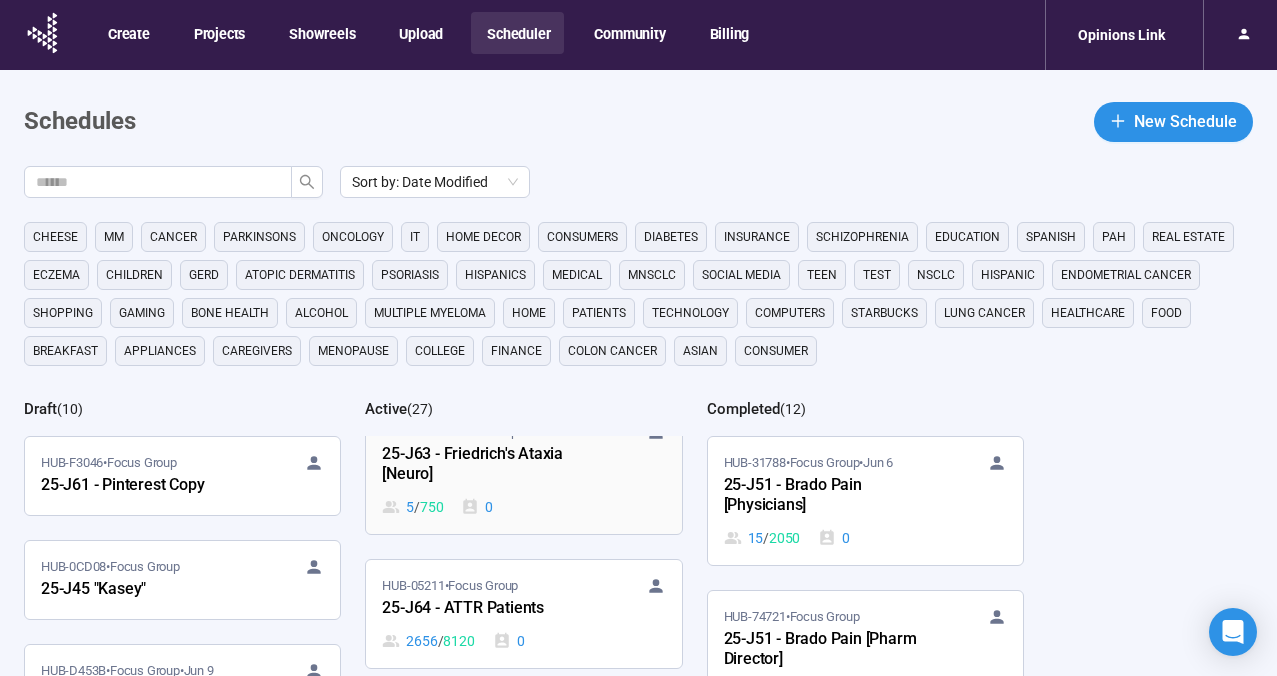 click on "25-J63 - Friedrich's Ataxia [Neuro]" at bounding box center [492, 465] 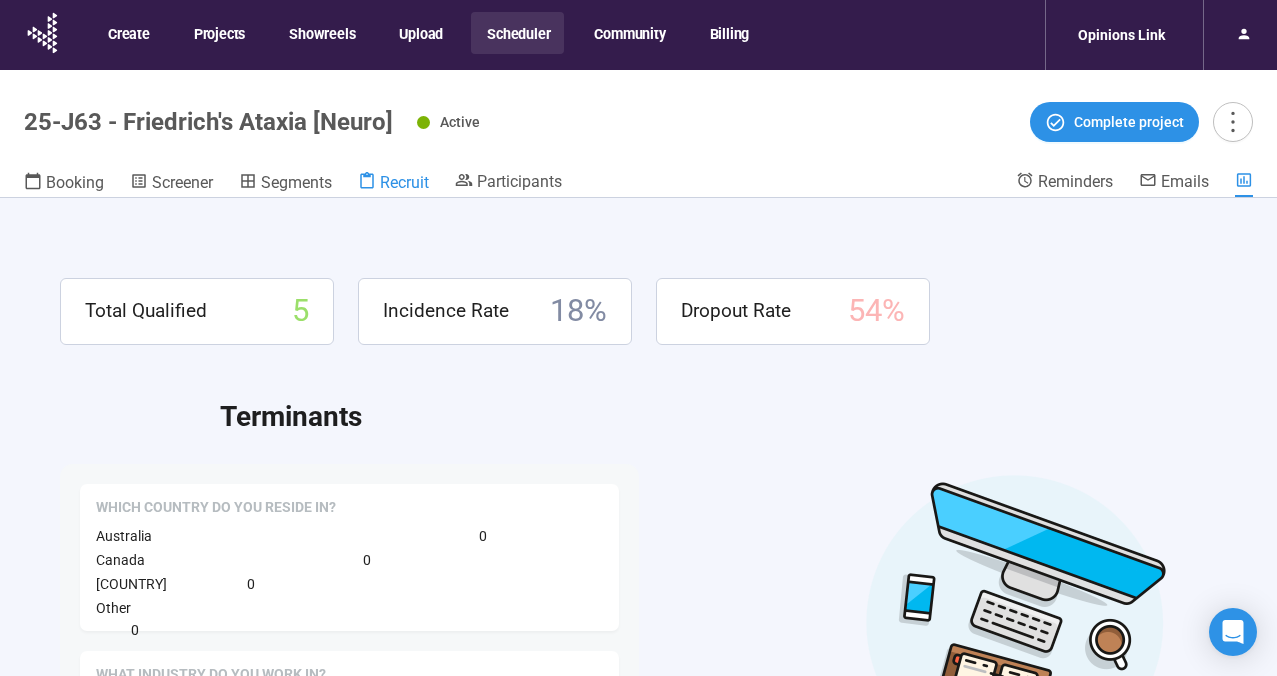 click on "Recruit" at bounding box center [404, 182] 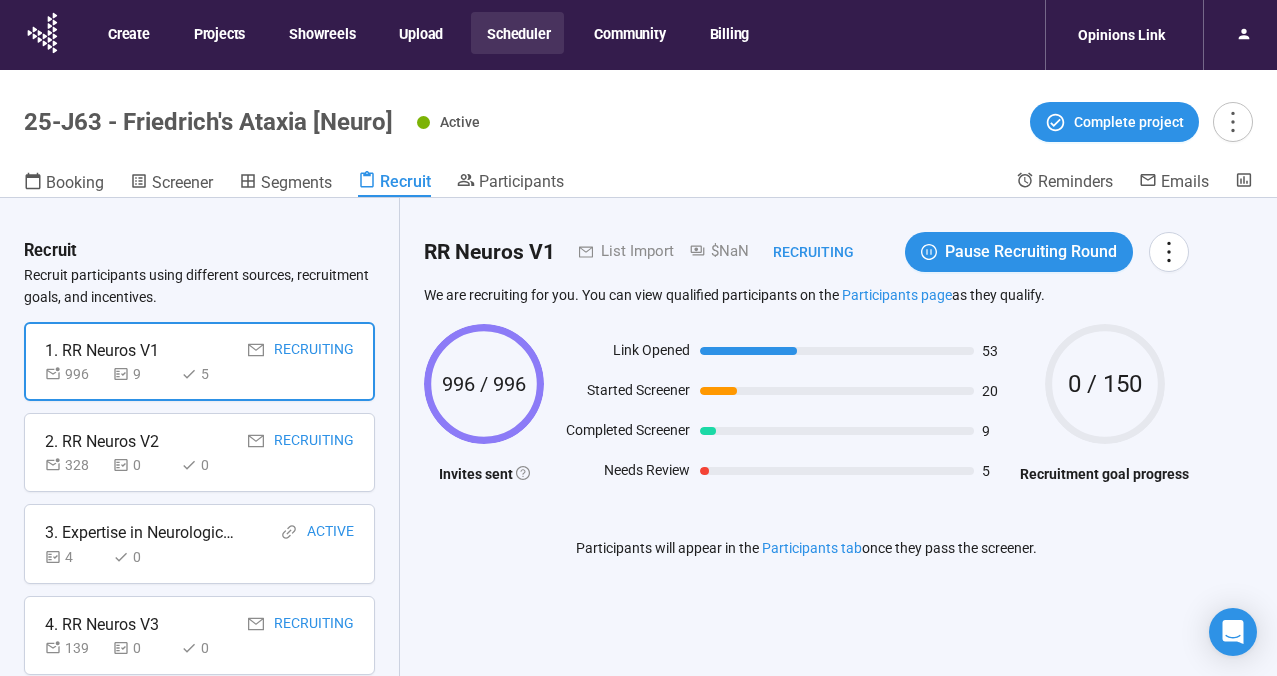 scroll, scrollTop: 94, scrollLeft: 0, axis: vertical 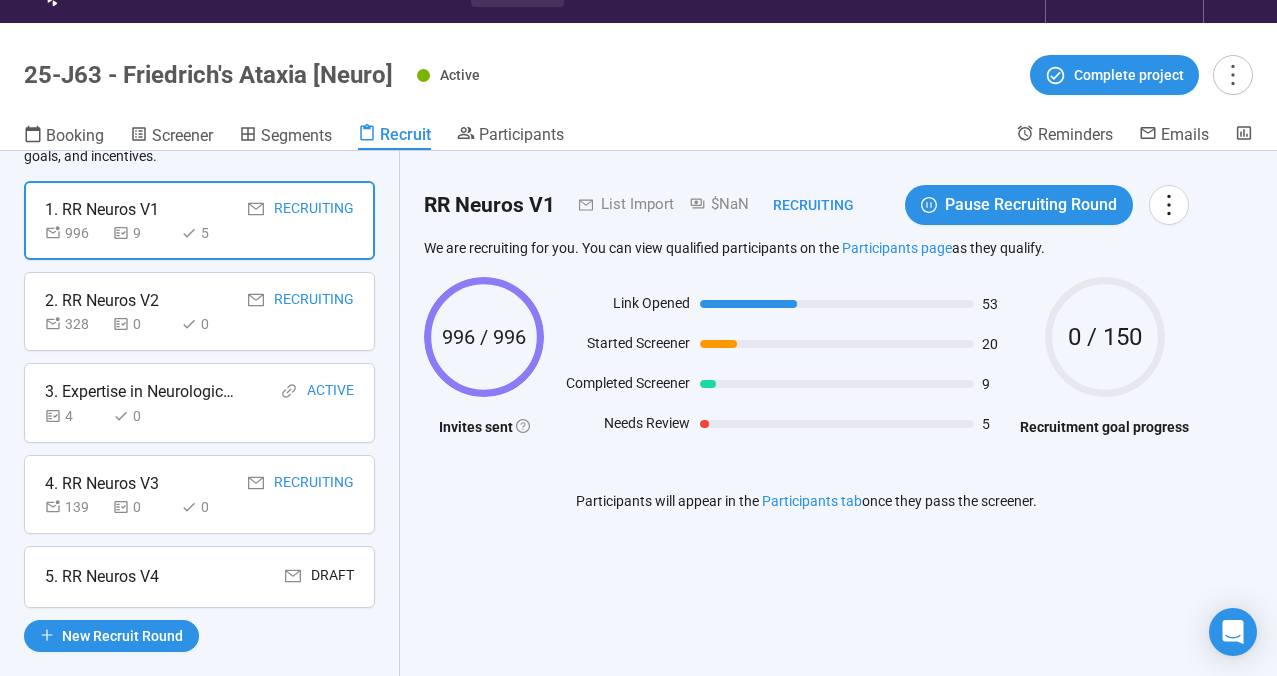 click on "5. RR Neuros V4 Draft" at bounding box center (199, 300) 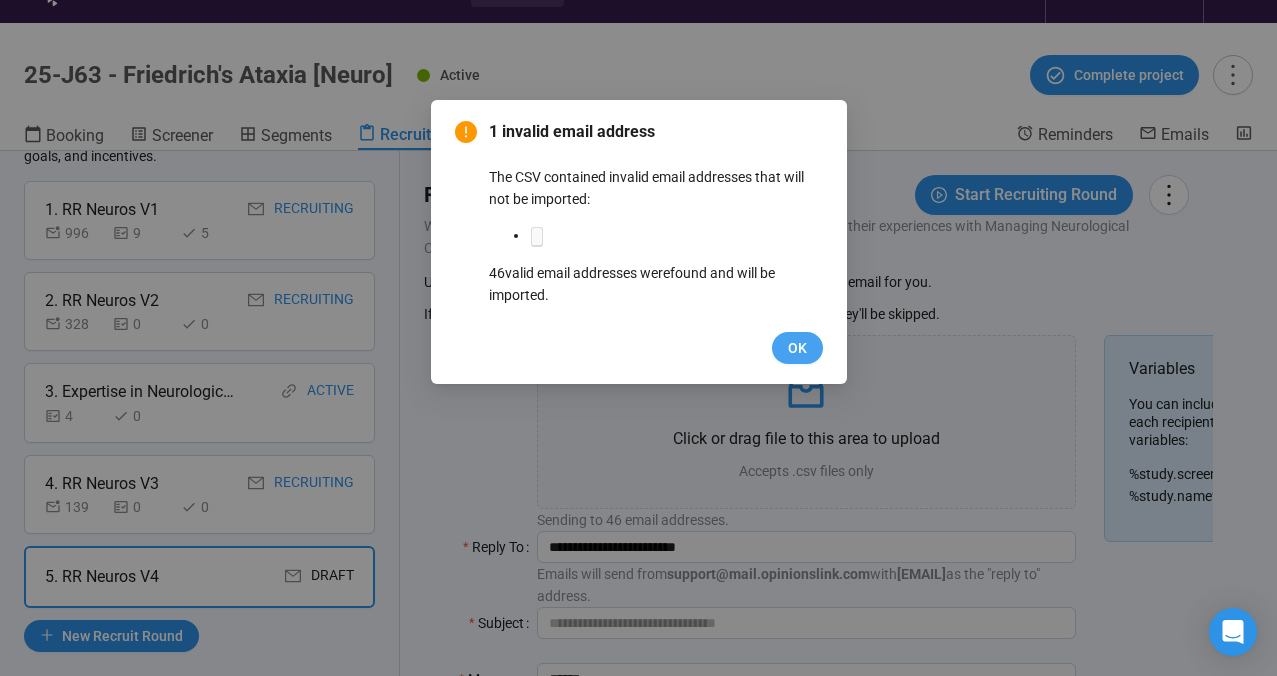 click on "OK" at bounding box center (797, 348) 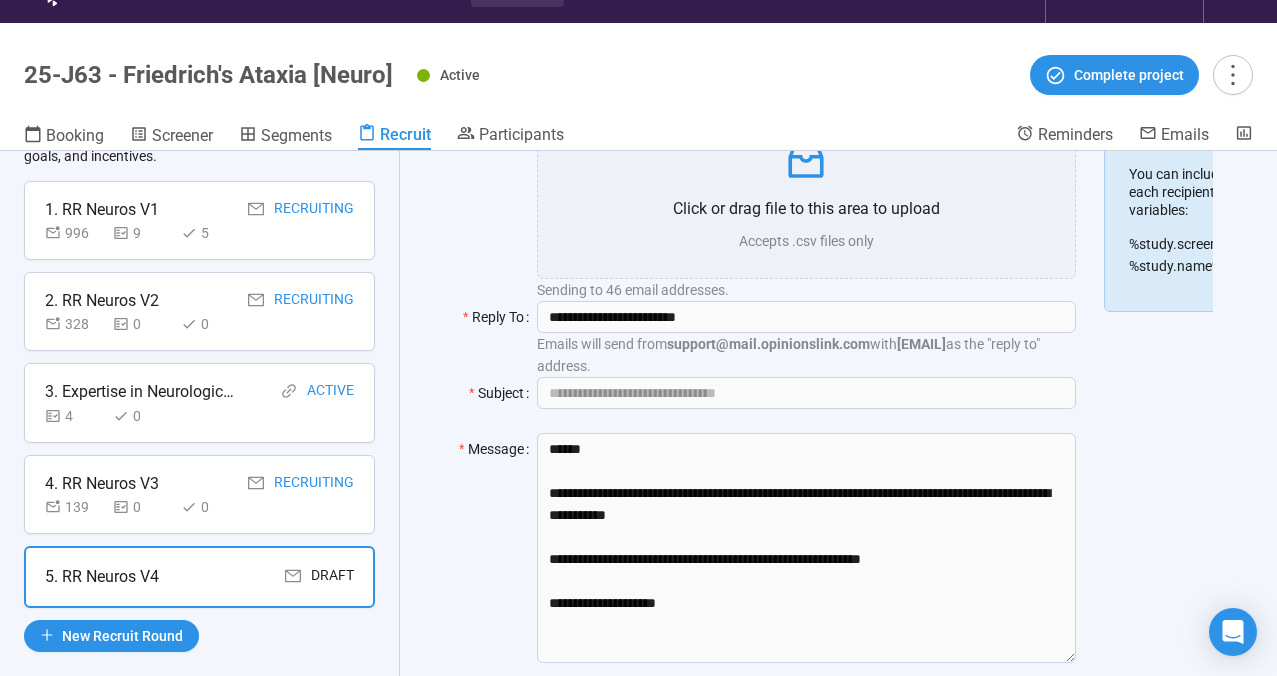 scroll, scrollTop: 218, scrollLeft: 0, axis: vertical 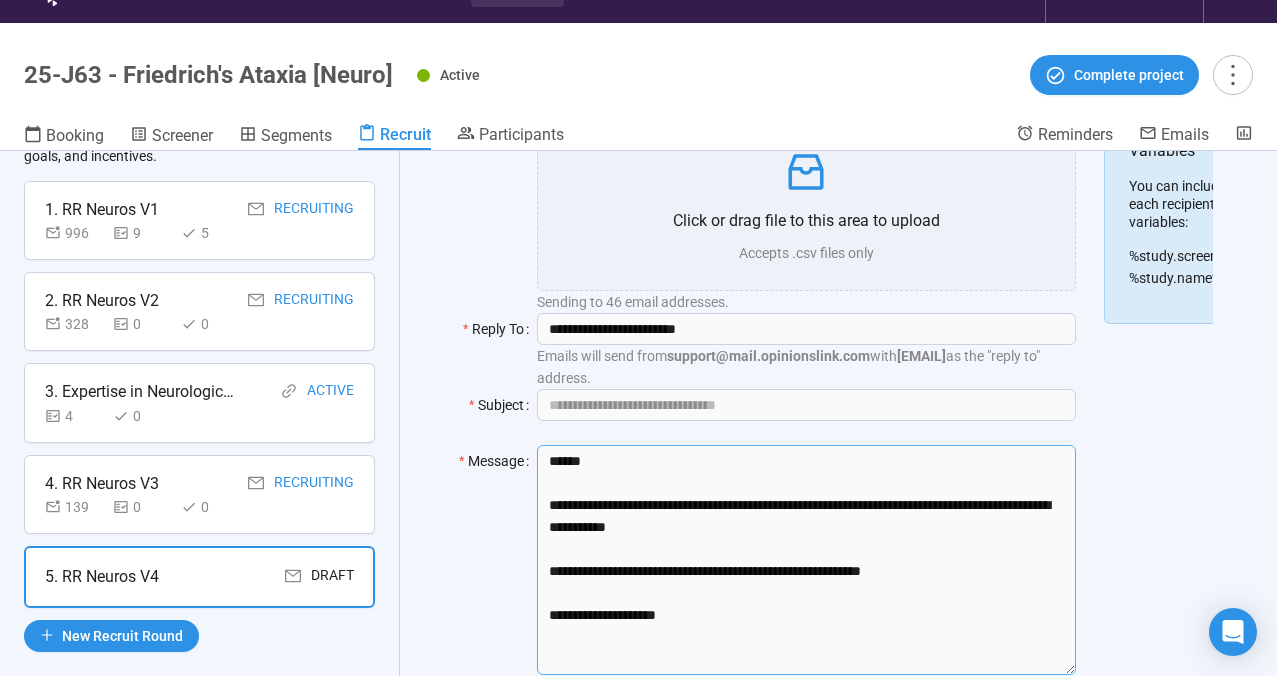 drag, startPoint x: 947, startPoint y: 570, endPoint x: 548, endPoint y: 499, distance: 405.26782 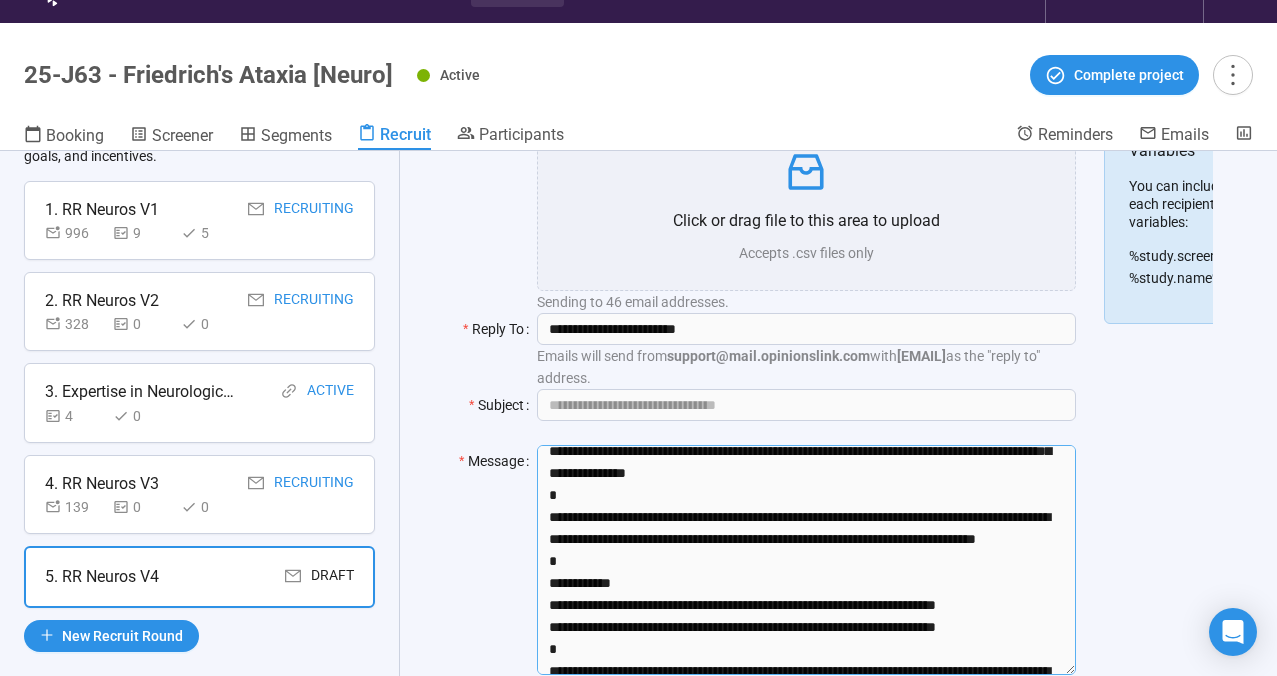 scroll, scrollTop: 418, scrollLeft: 0, axis: vertical 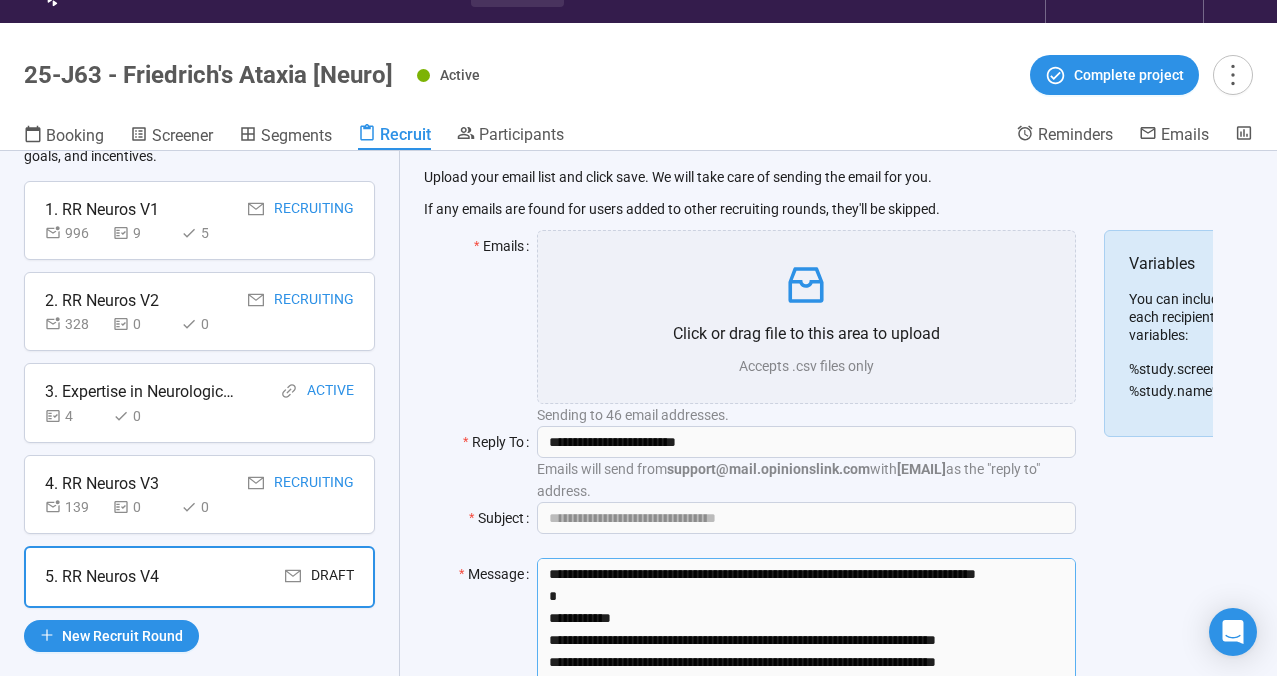 type on "**********" 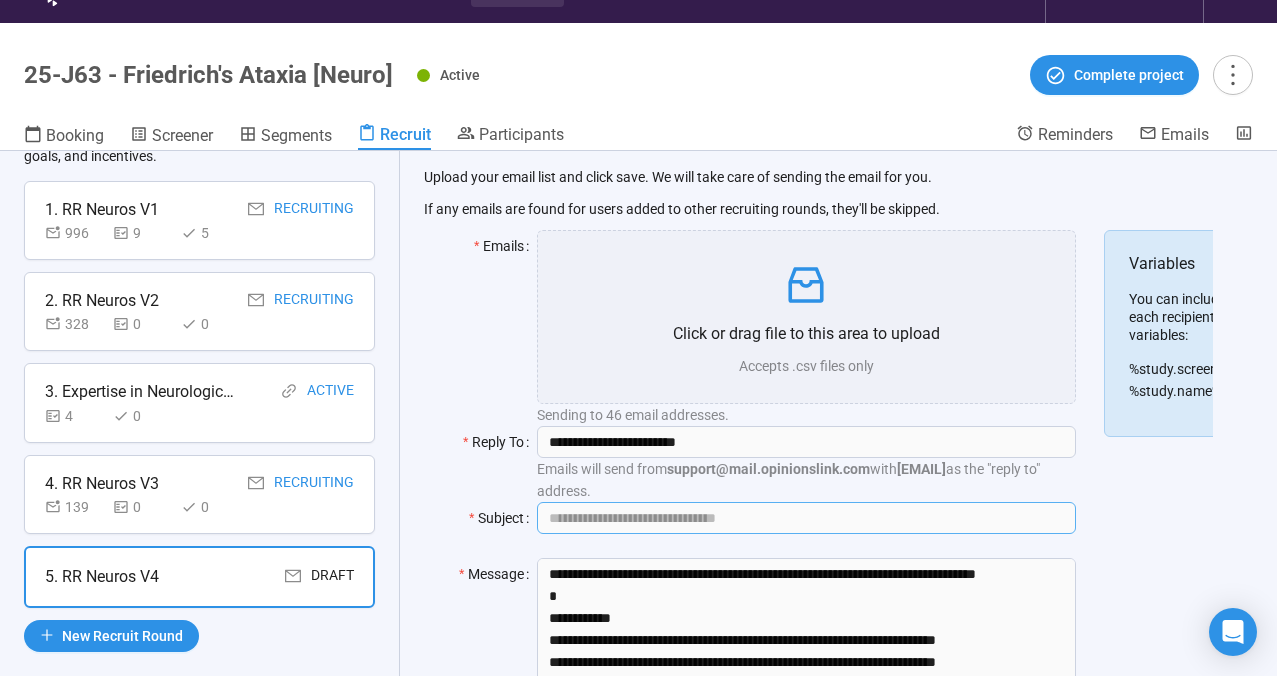 click on "Subject" at bounding box center [806, 518] 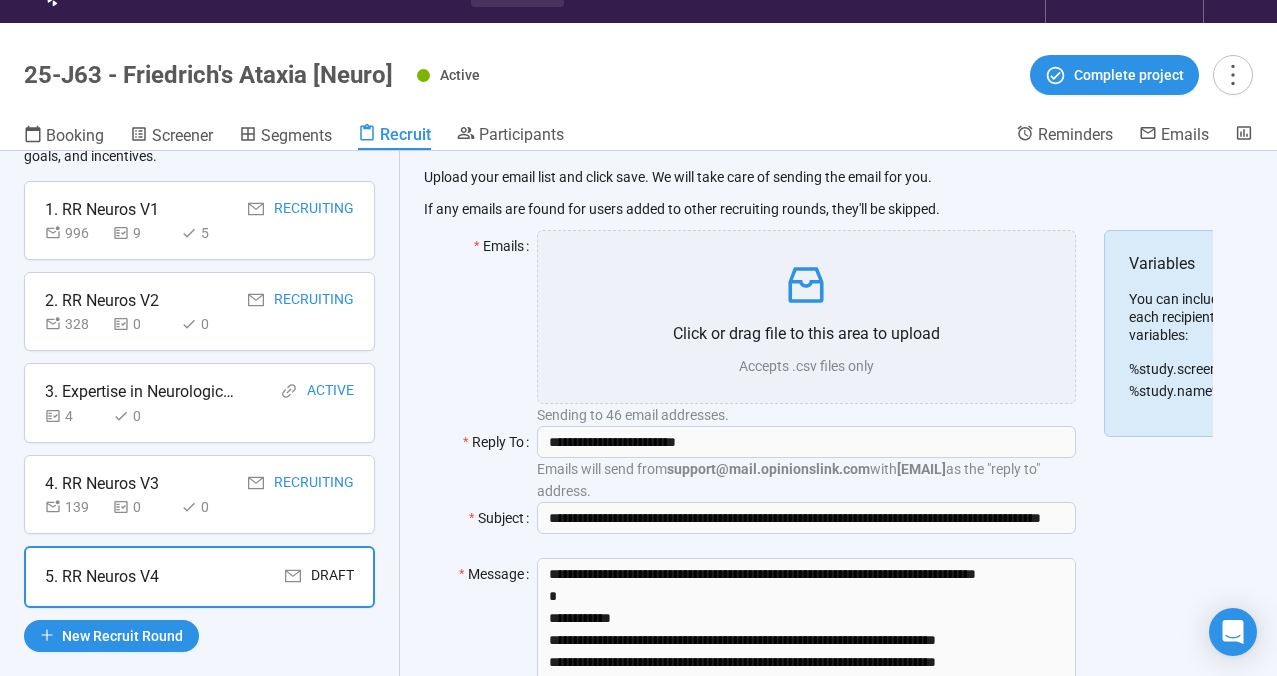scroll, scrollTop: 0, scrollLeft: 0, axis: both 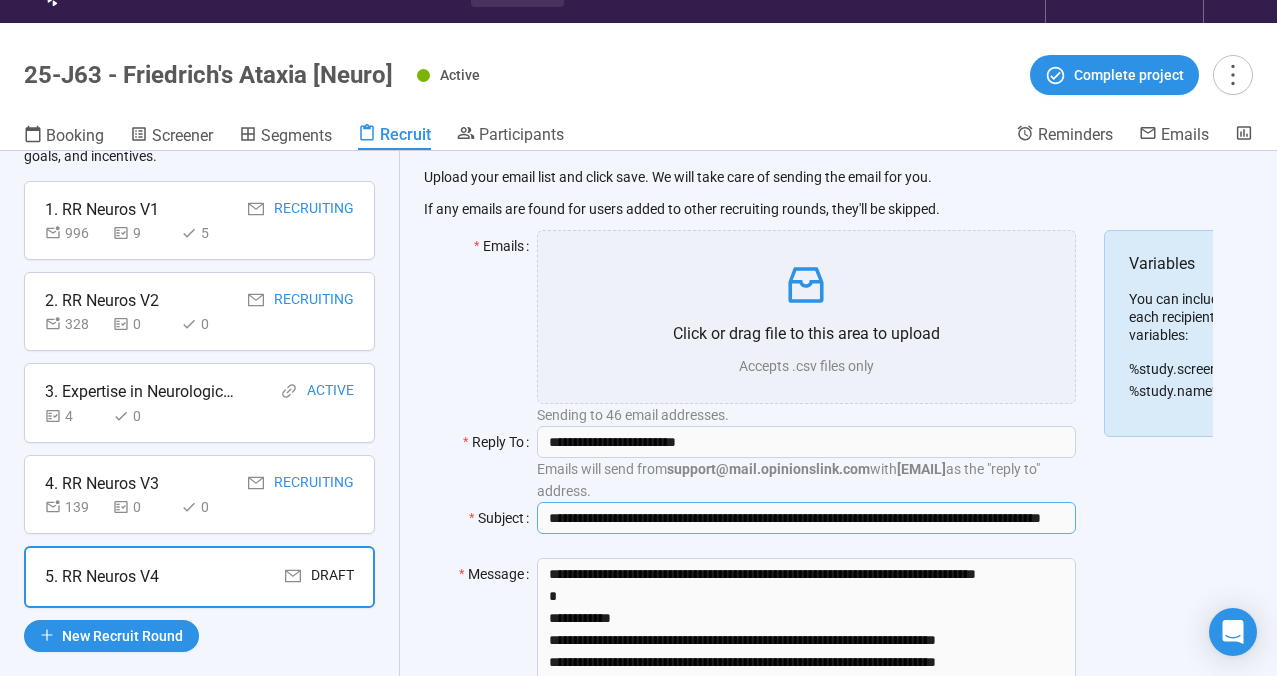 click on "**********" at bounding box center (806, 518) 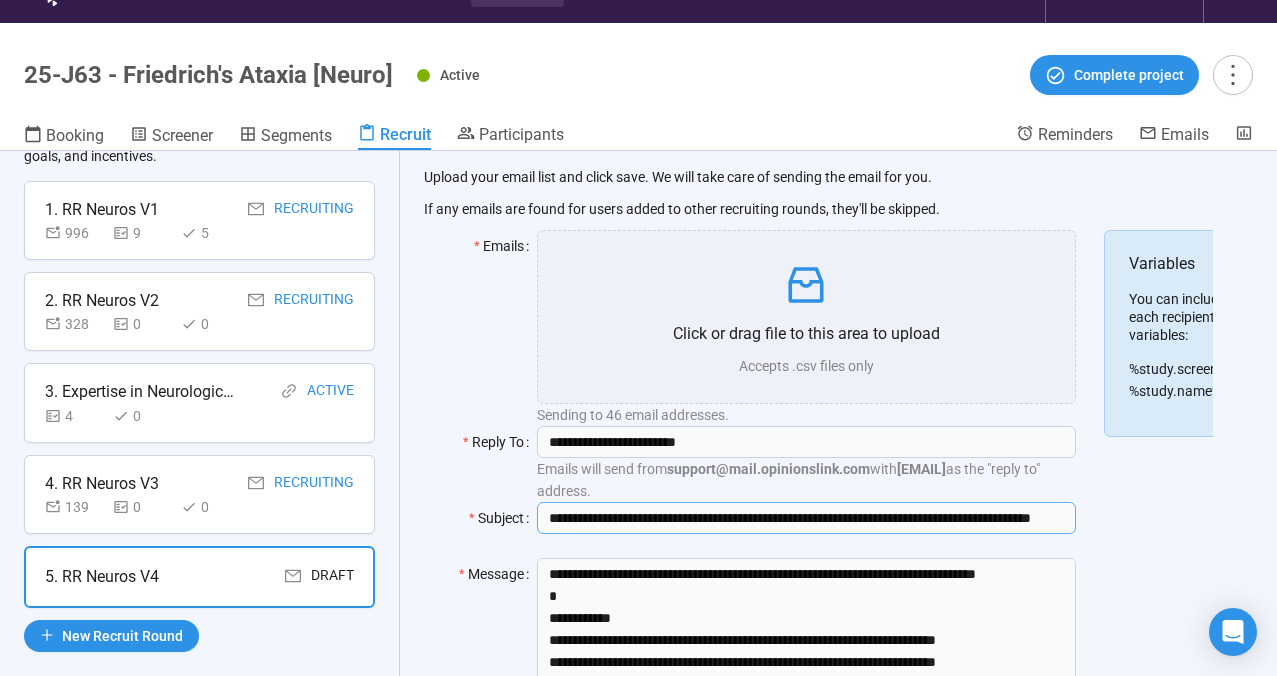 type on "**********" 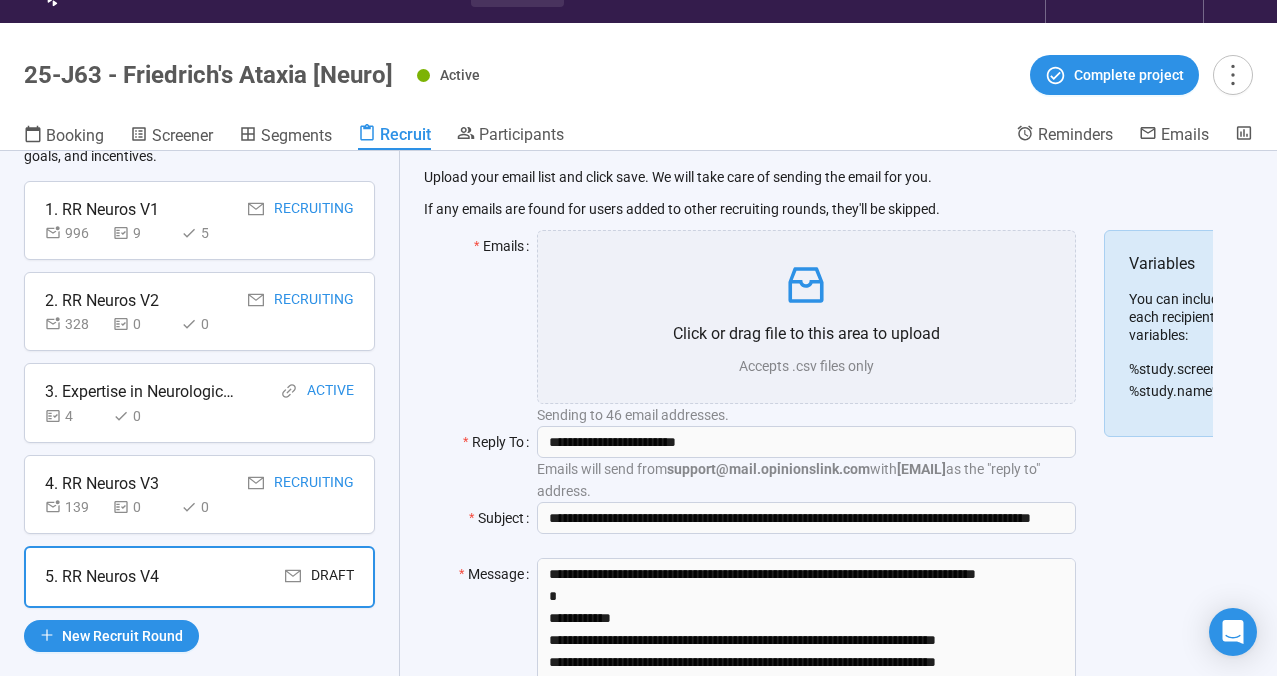 click on "Reply To" at bounding box center (480, 328) 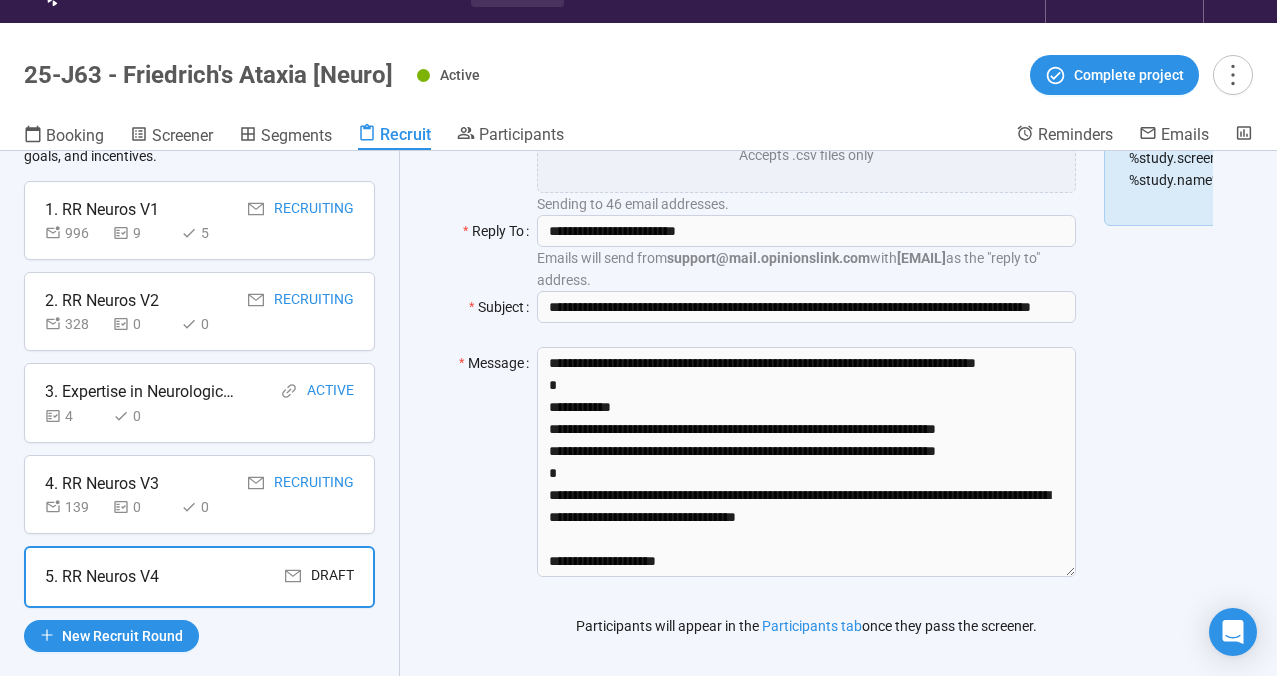 scroll, scrollTop: 0, scrollLeft: 0, axis: both 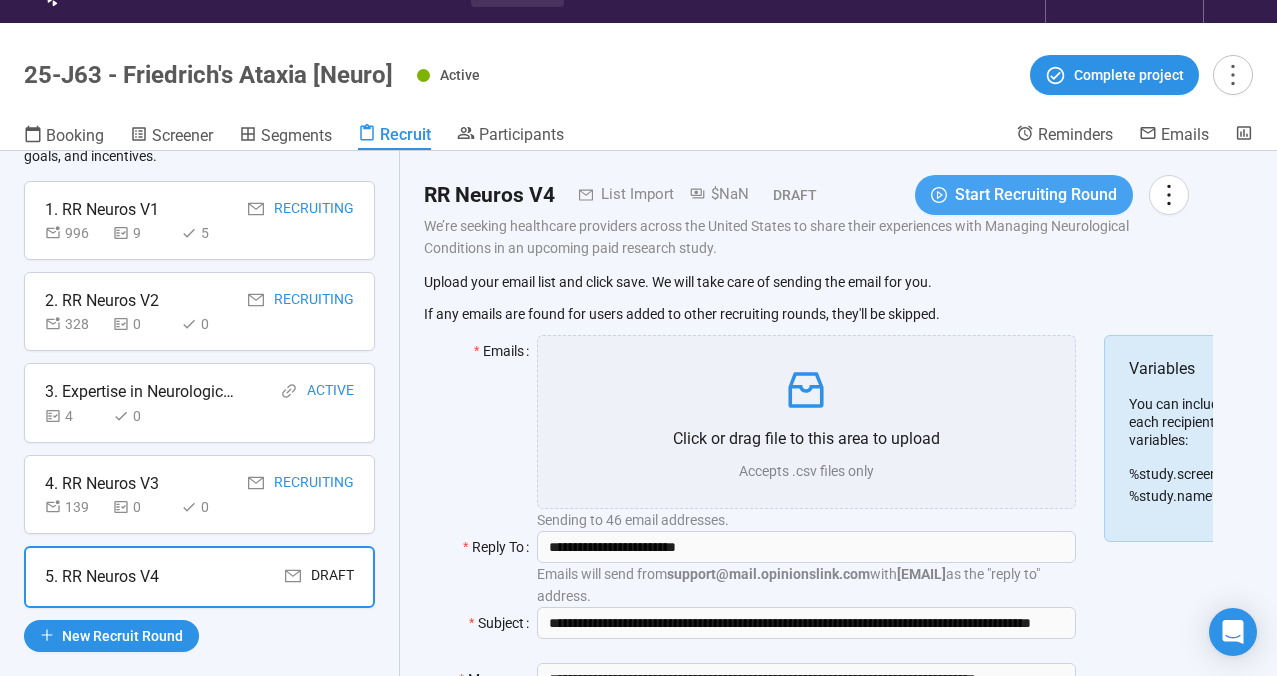 click on "Start Recruiting Round" at bounding box center [1036, 194] 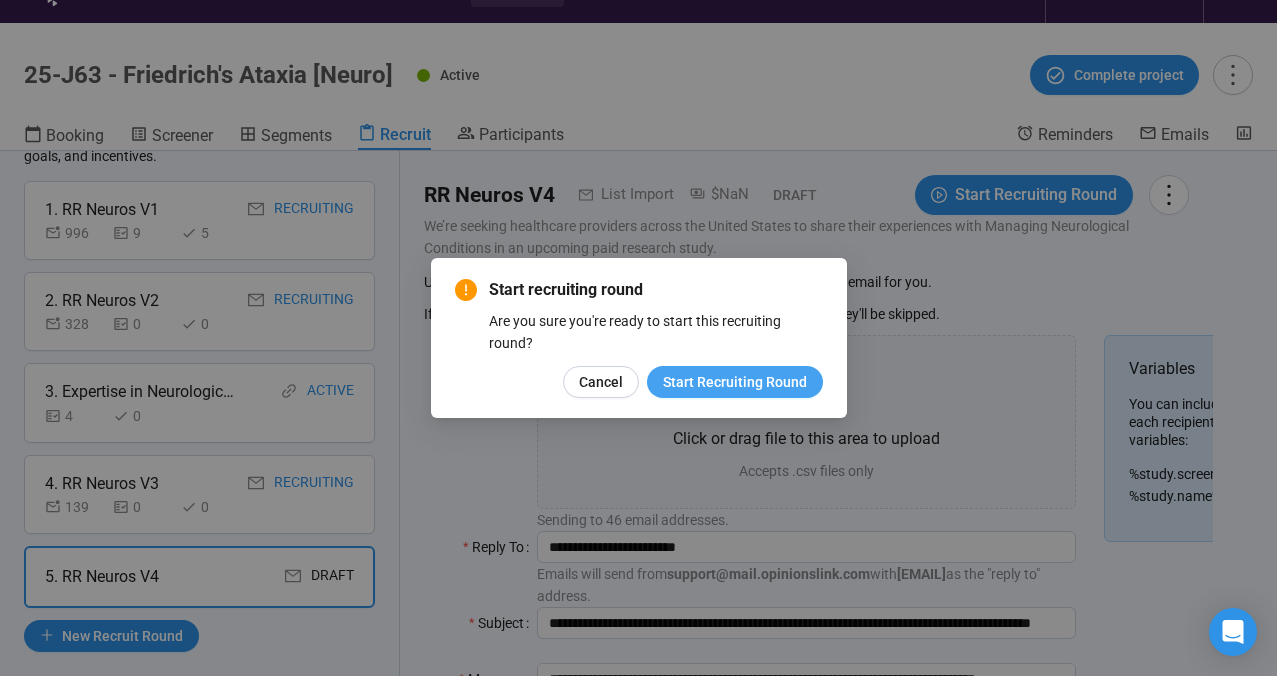 click on "Start Recruiting Round" at bounding box center [735, 382] 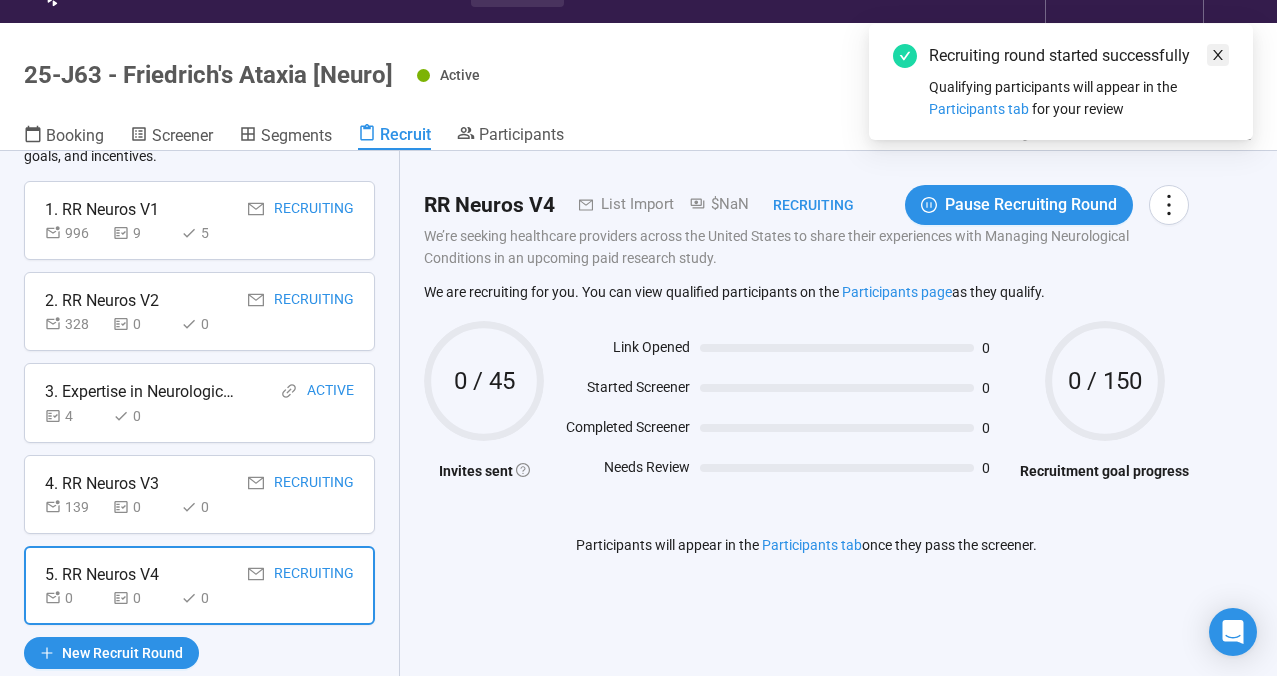 click at bounding box center [1218, 55] 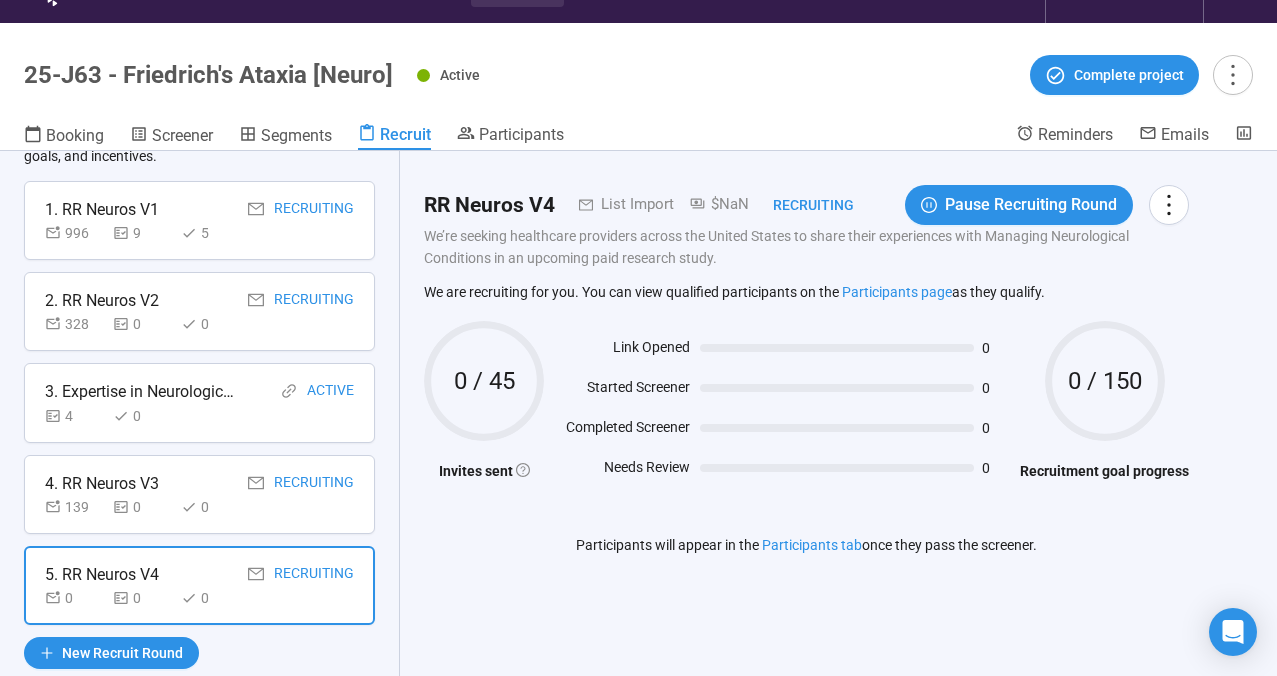 click on "0" at bounding box center (143, 598) 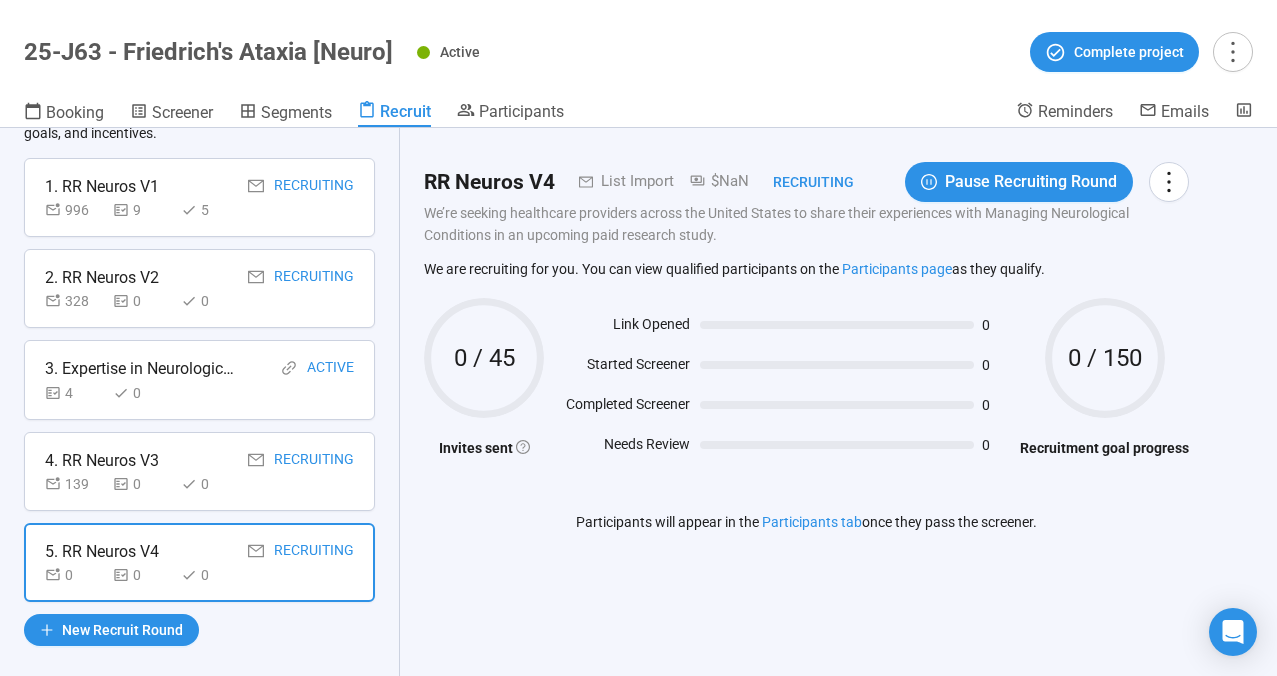 scroll, scrollTop: 0, scrollLeft: 0, axis: both 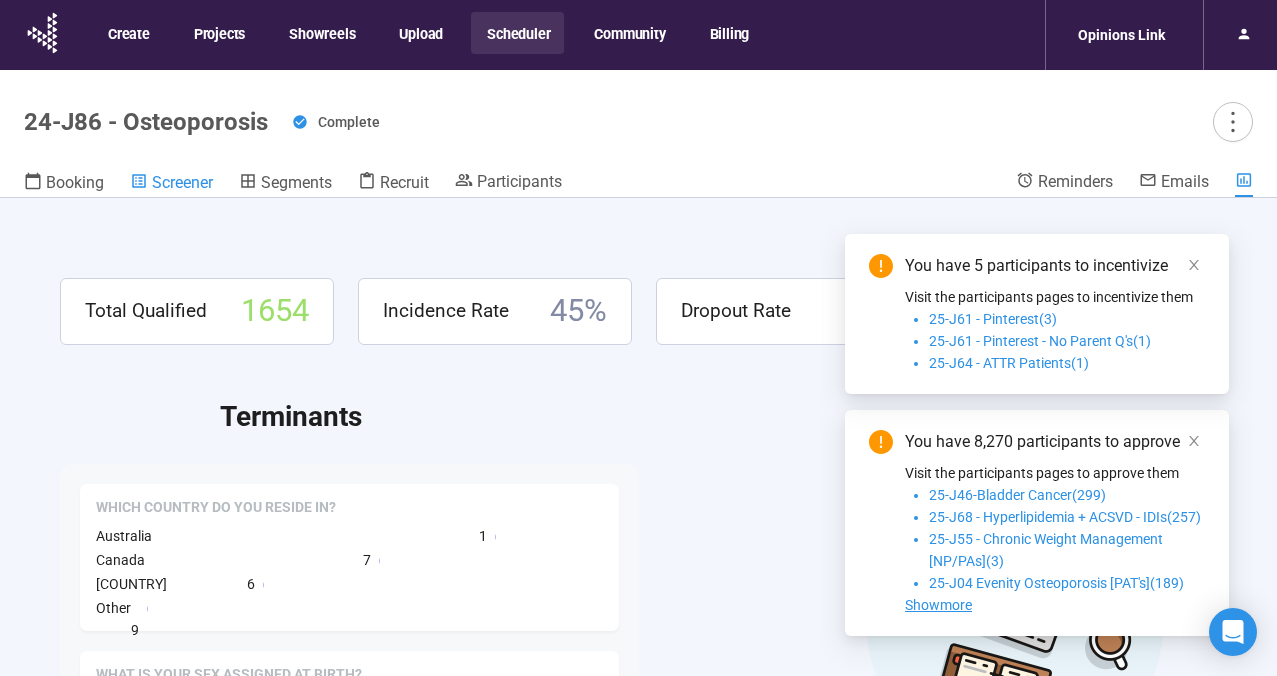 click on "Screener" at bounding box center [182, 182] 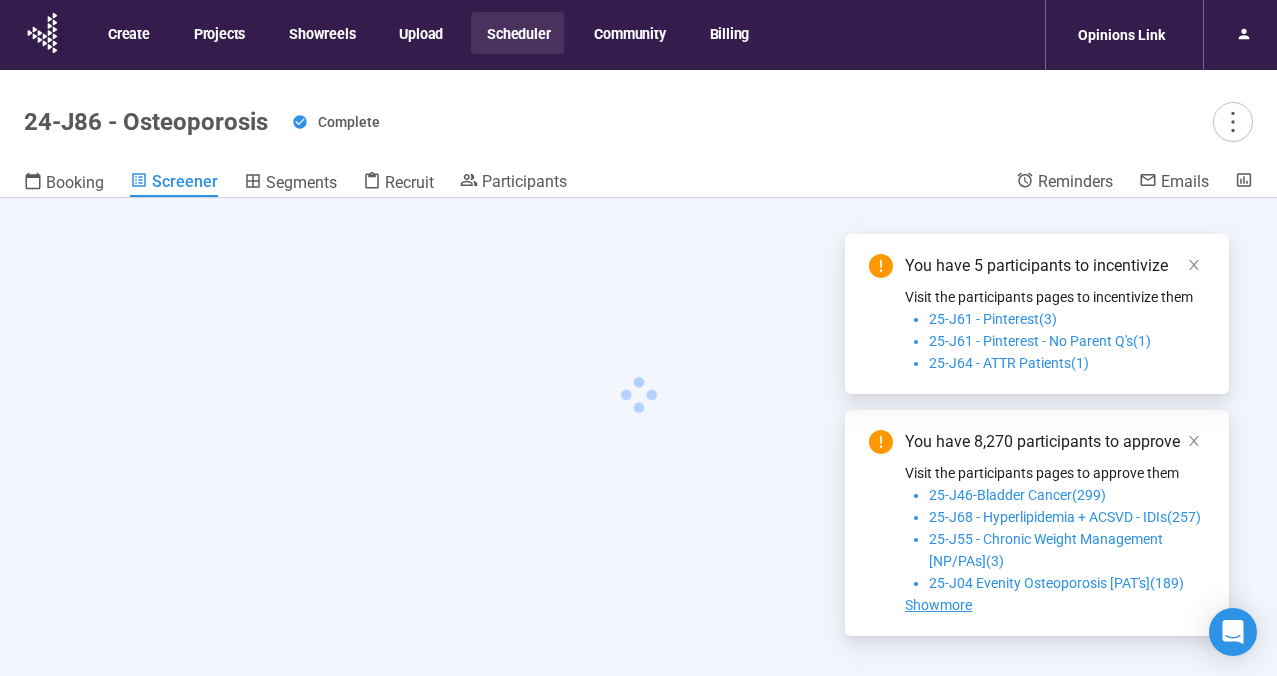 click on "Scheduler" at bounding box center (517, 33) 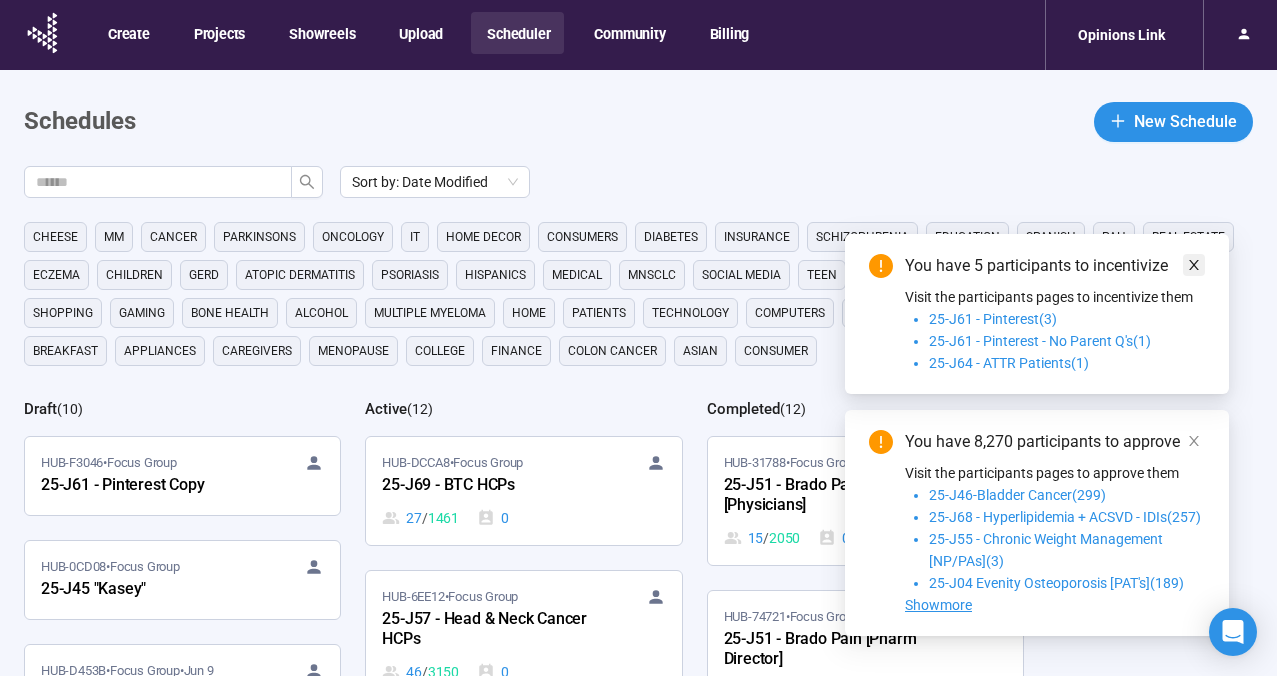 click at bounding box center [1194, 441] 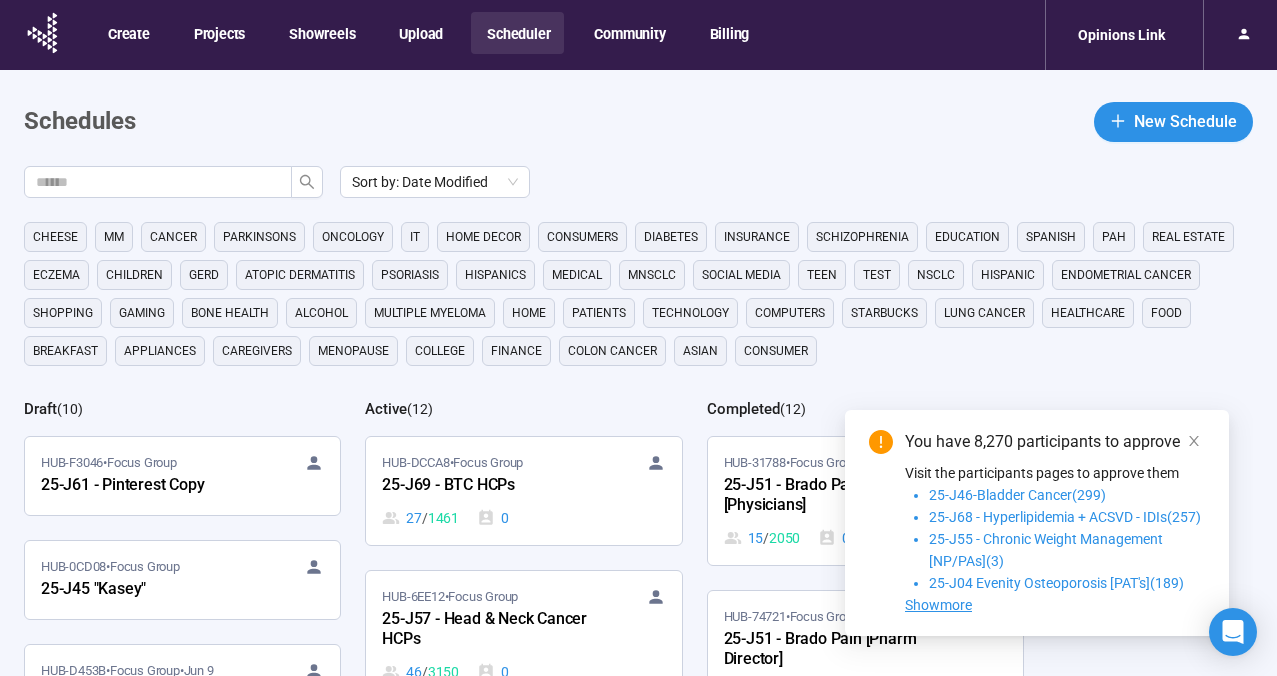click on "Create Projects Showreels Upload Scheduler Community Billing Opinions Link Schedules New Schedule Sort by: Date Modified cheese MM cancer Parkinsons oncology it home decor consumers Diabetes Insurance Schizophrenia education Spanish PAH real estate eczema children GERD atopic dermatitis psoriasis hispanics medical mnsclc social media Teen Test nsclc Hispanic endometrial cancer shopping gaming Bone Health alcohol Multiple myeloma home Patients technology computers starbucks lung cancer healthcare Food breakfast appliances caregivers menopause college finance colon cancer asian consumer Draft  ( 10 ) HUB-F3046  •  Focus Group   25-J61 - Pinterest Copy HUB-0CD08  •  Focus Group   25-J45 "Kasey" HUB-D453B  •  Focus Group  •  Jun 9   Jenni Test Screener HUB-35F54  •  Focus Group   25-J61 - Pinterest Copy HUB-EB29E  •  Focus Group   25-J53 - BT - Shingles [HCPs] HUB-A3E65  •  Interview   EA TEST 1111 cheese HUB-328F2  •  Focus Group   AP STARBUCKS - Flex HUB-AD218  •  Focus Group   HUB-591DE  •" at bounding box center (638, 440) 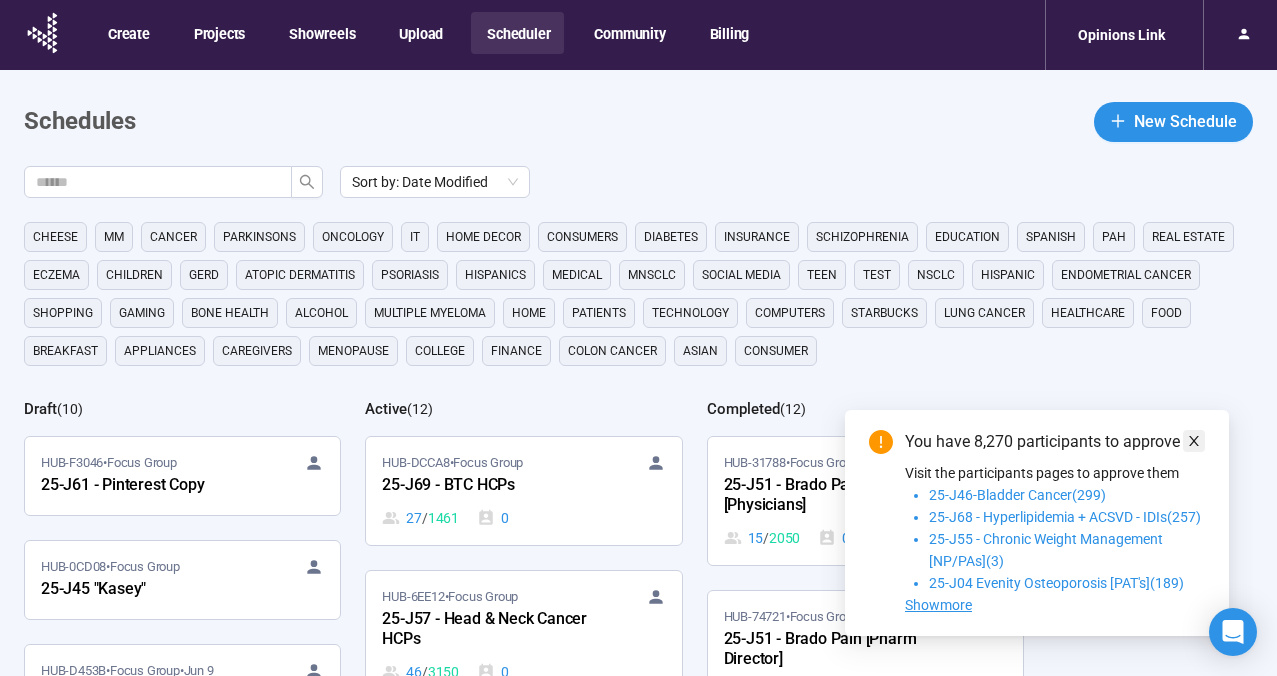 click at bounding box center (1194, 441) 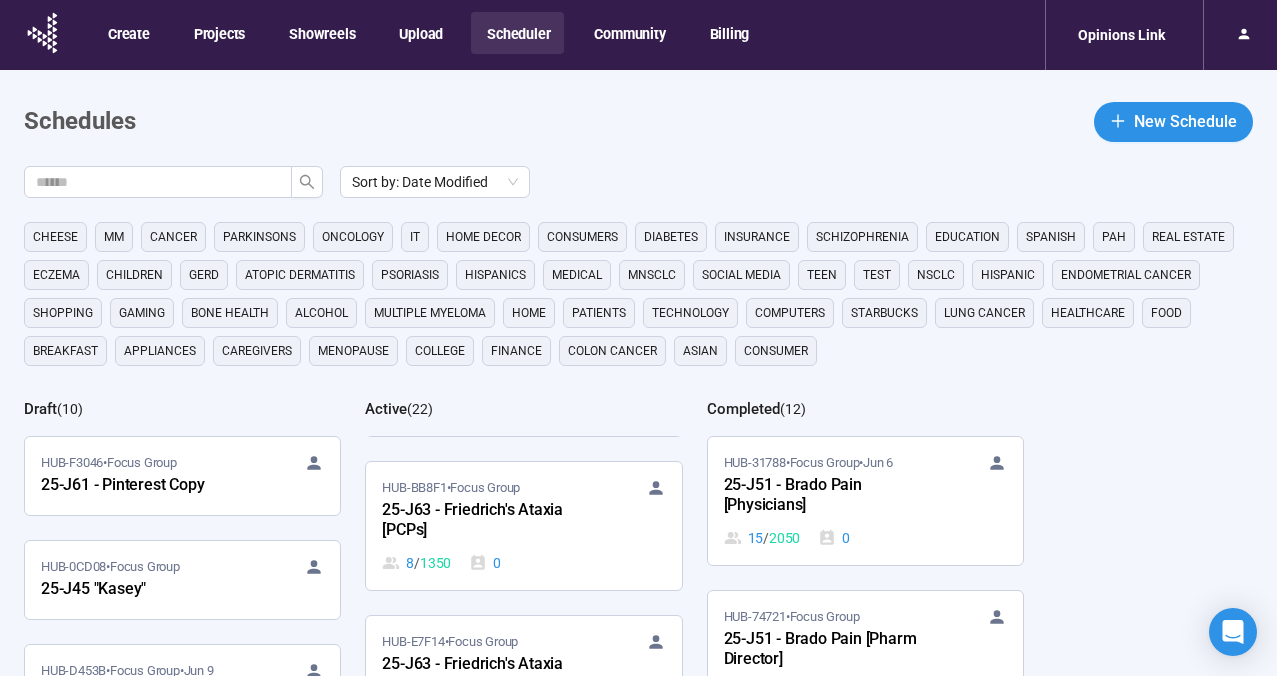 scroll, scrollTop: 2085, scrollLeft: 0, axis: vertical 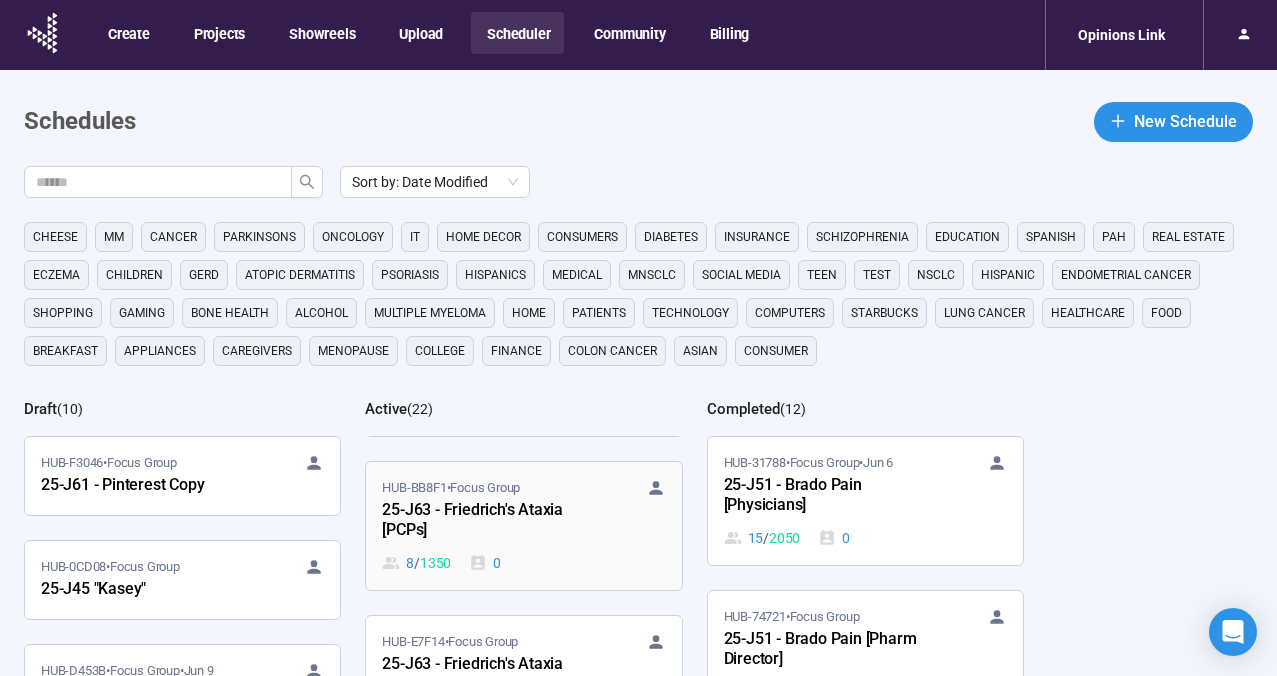click on "25-J63 - Friedrich's Ataxia [PCPs]" at bounding box center [492, 521] 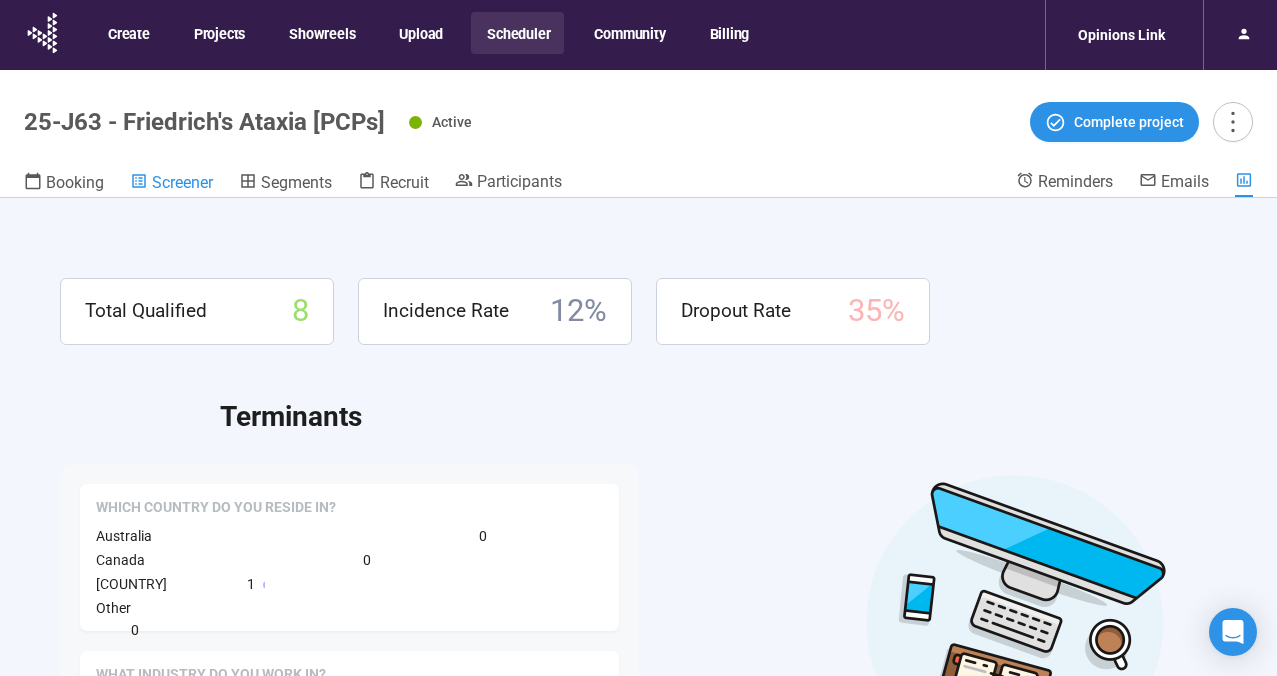 click on "Screener" at bounding box center (182, 182) 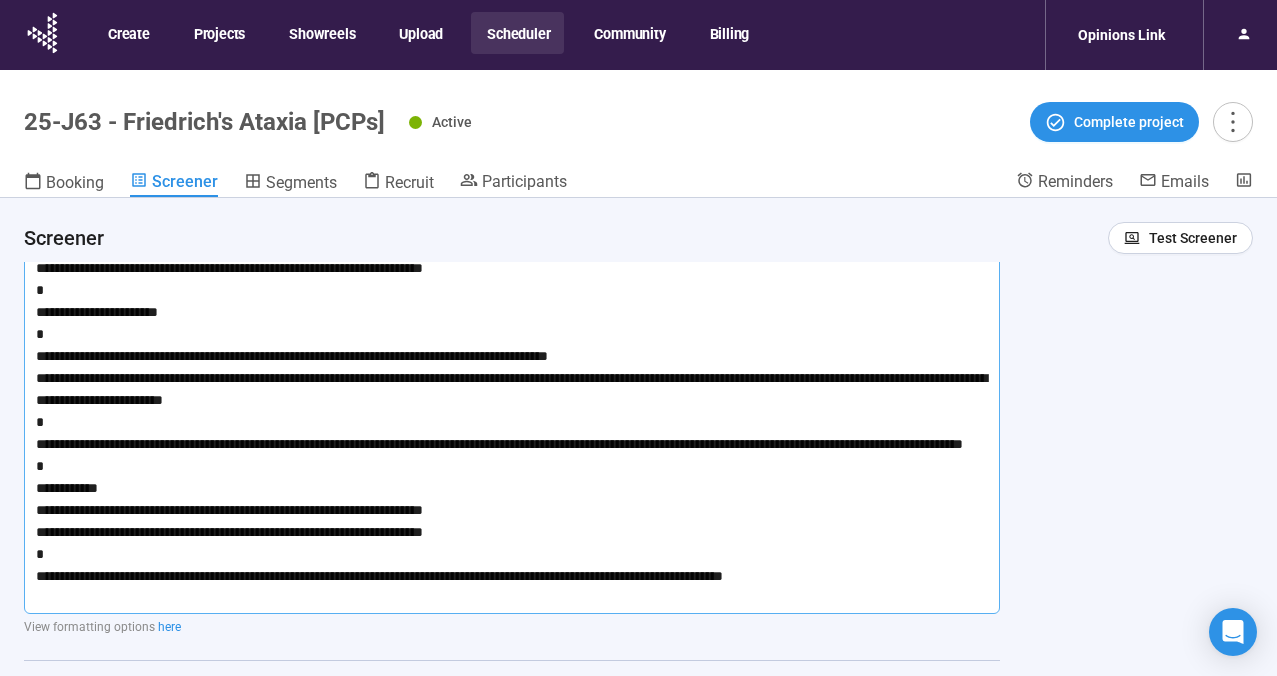 scroll, scrollTop: 209, scrollLeft: 0, axis: vertical 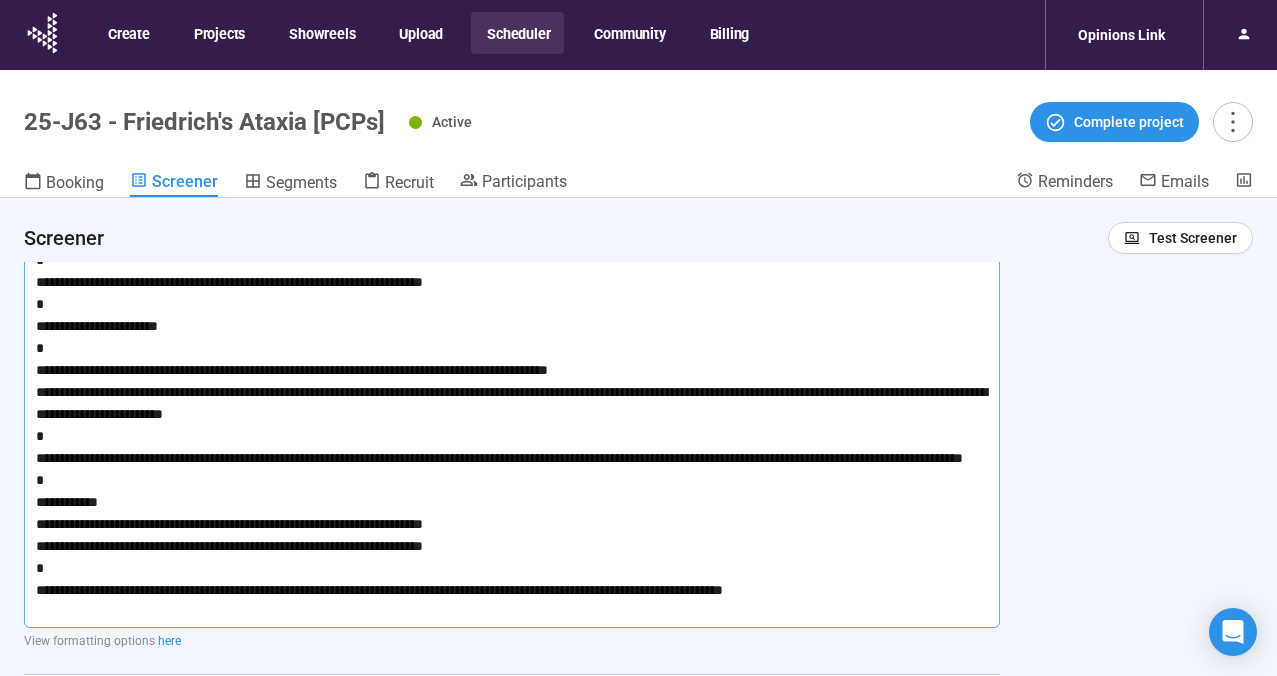 drag, startPoint x: 873, startPoint y: 616, endPoint x: 20, endPoint y: 225, distance: 938.3443 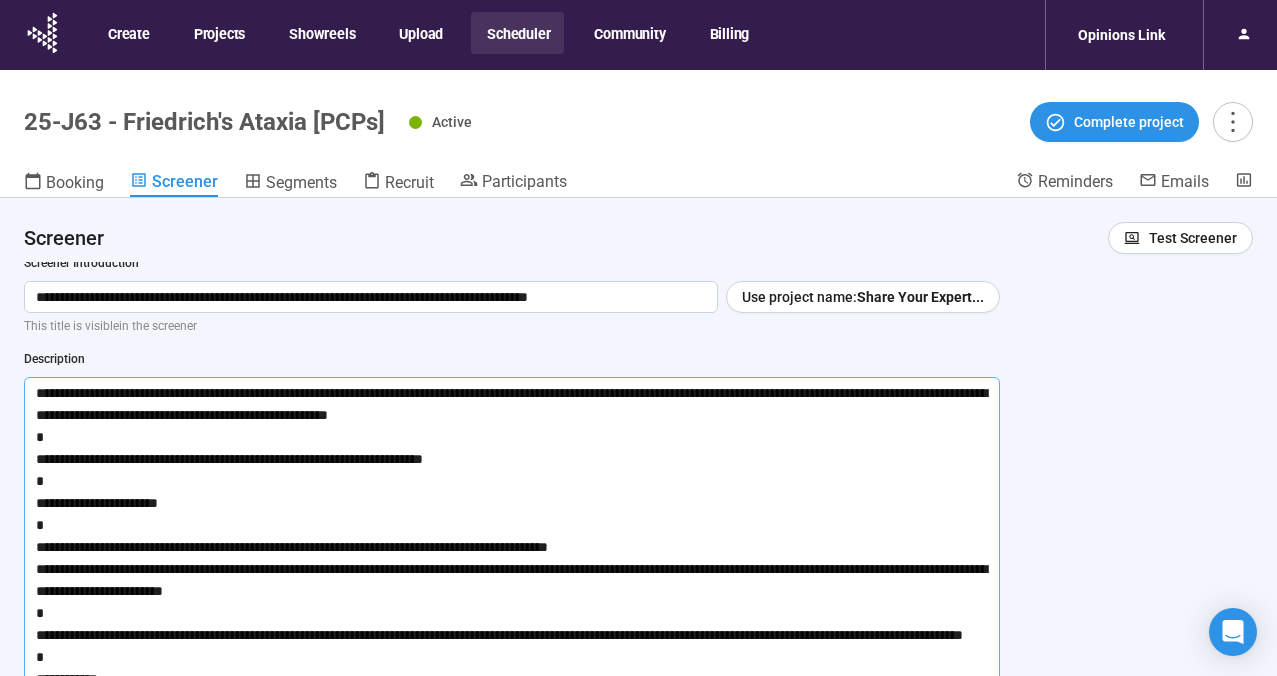 scroll, scrollTop: 24, scrollLeft: 0, axis: vertical 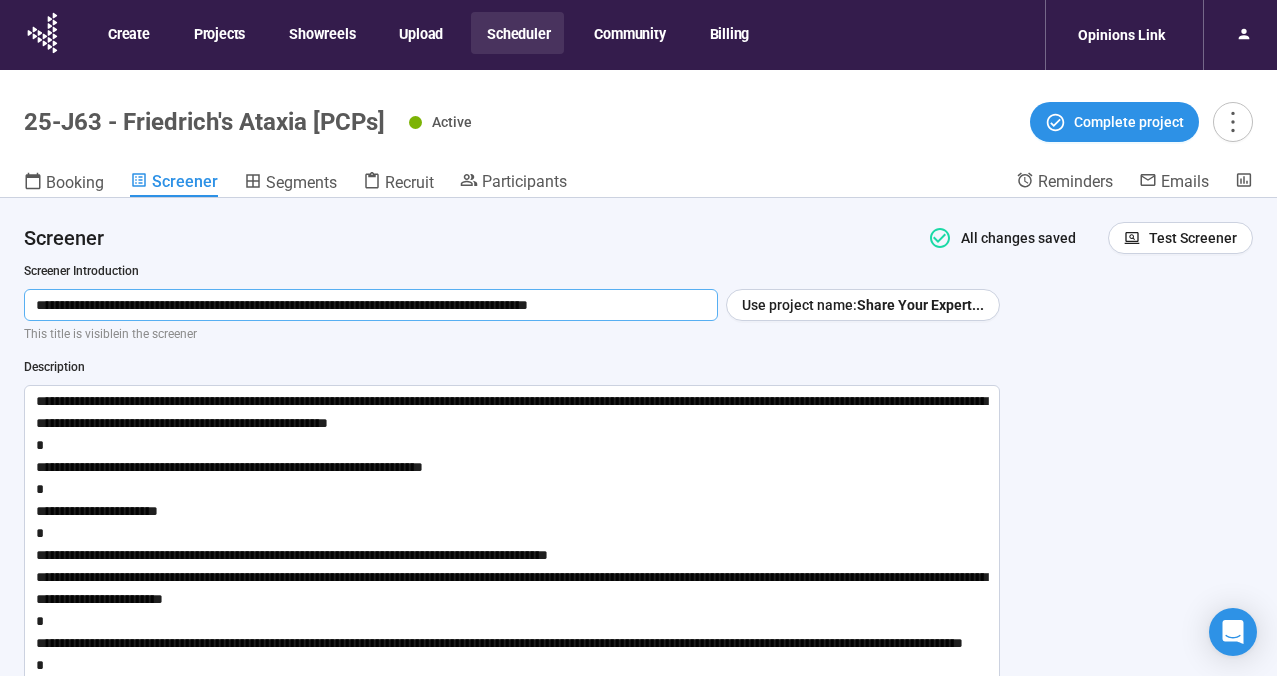 click on "**********" at bounding box center (371, 305) 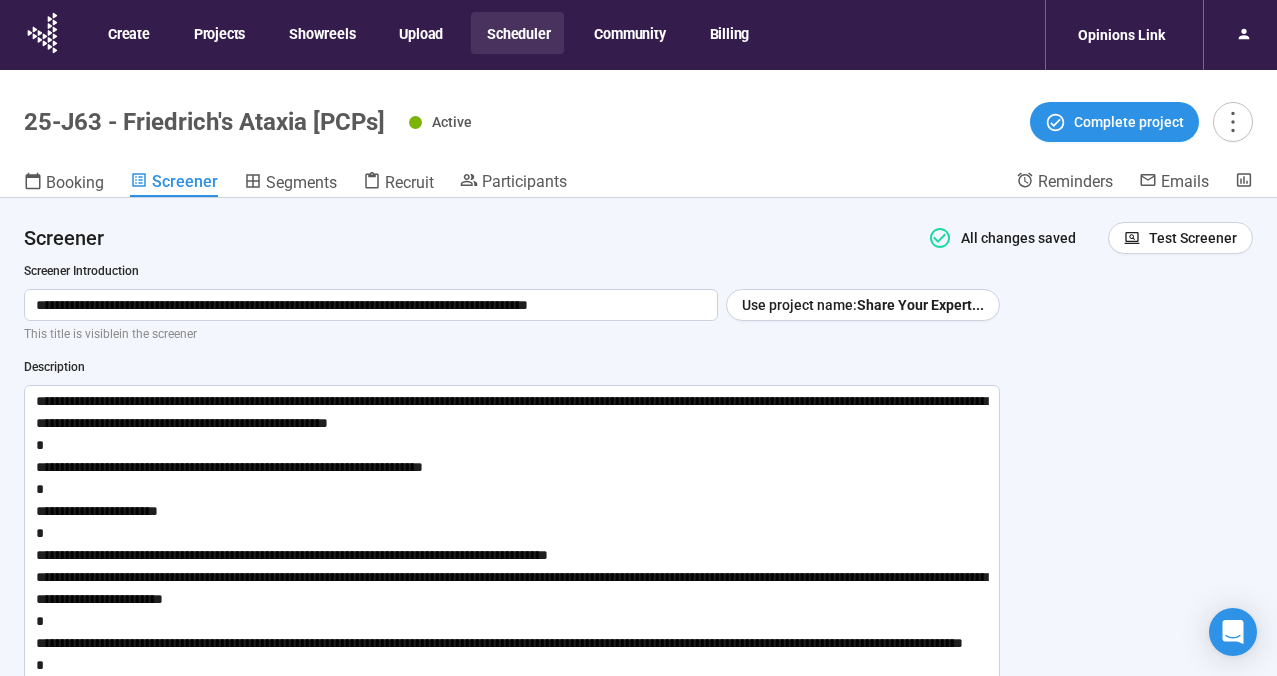 click on "Scheduler" at bounding box center [517, 33] 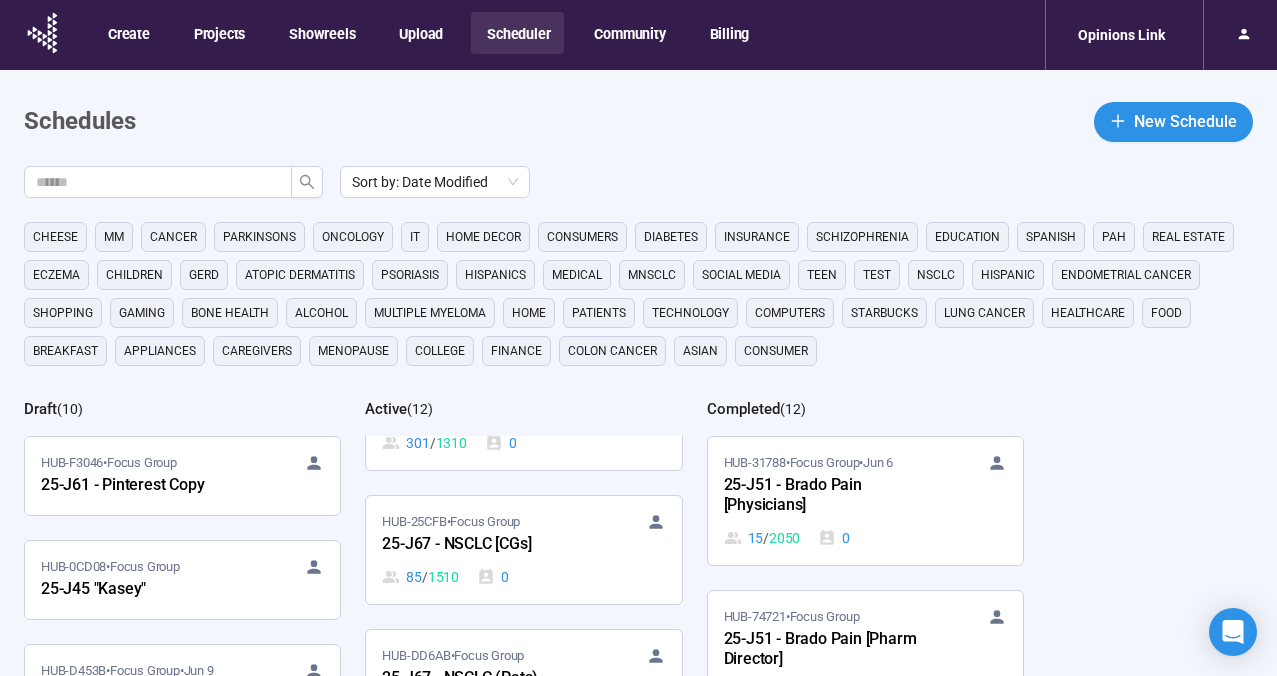 scroll, scrollTop: 826, scrollLeft: 0, axis: vertical 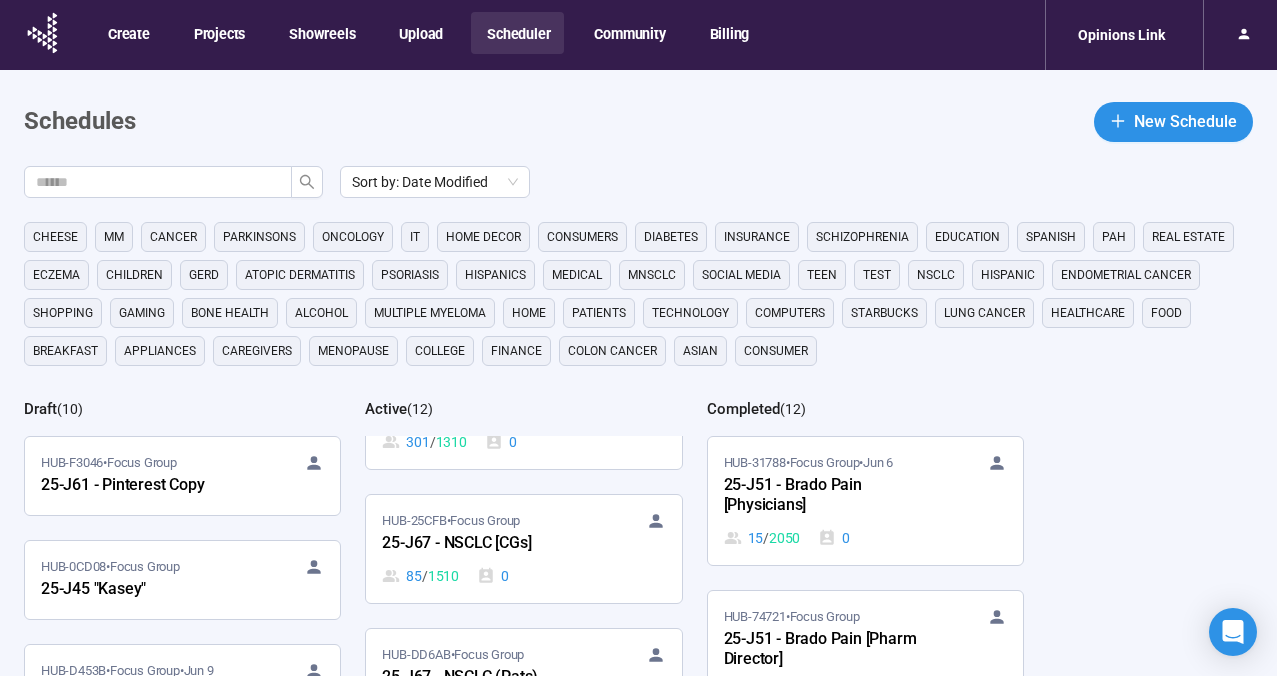 click on "Scheduler" at bounding box center [517, 33] 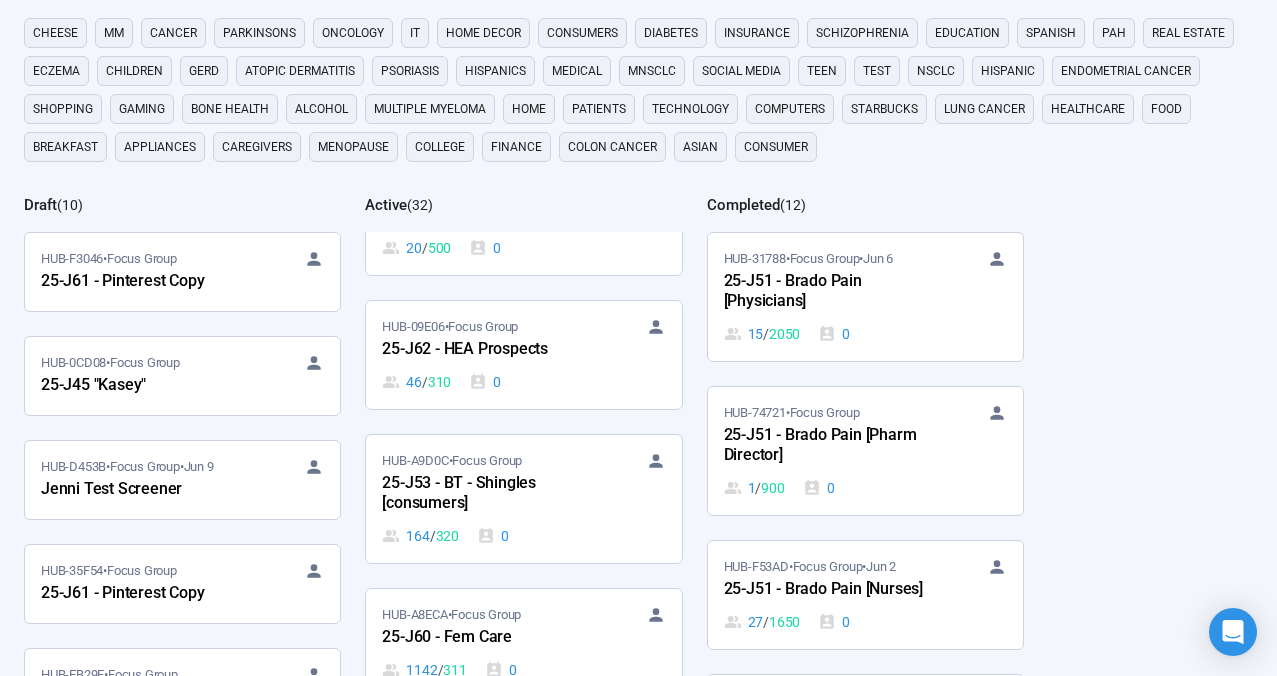 scroll, scrollTop: 3369, scrollLeft: 0, axis: vertical 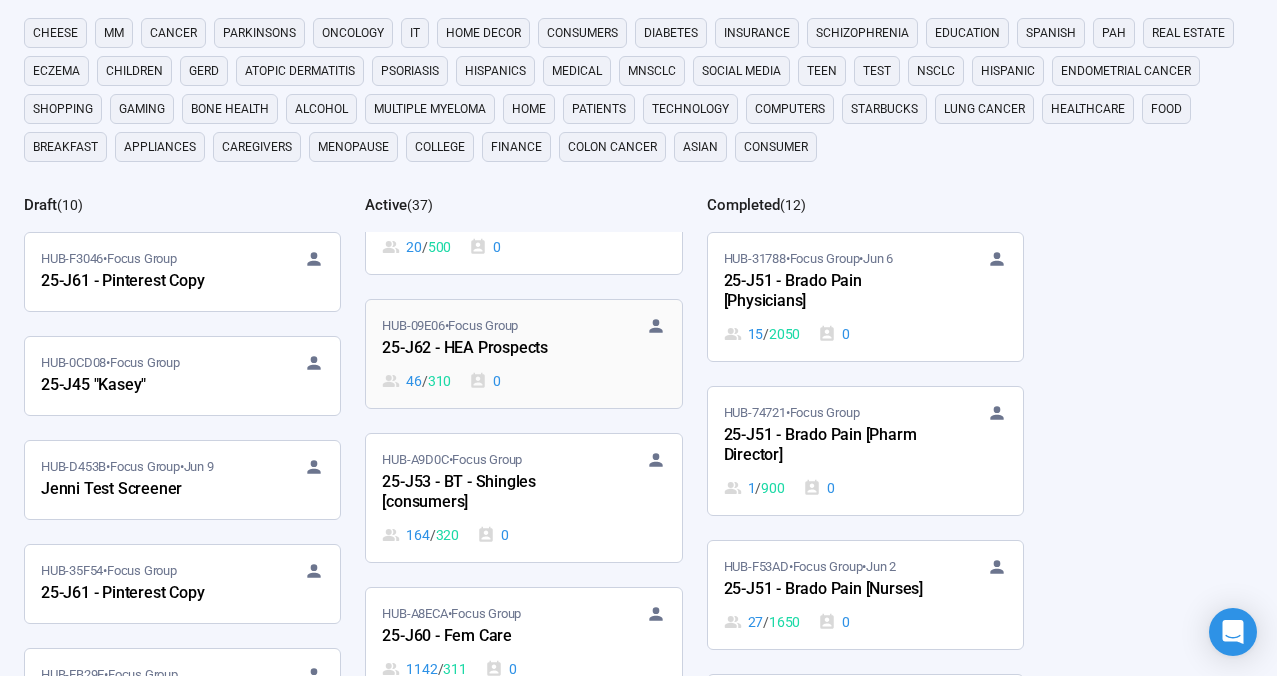 click on "25-J62 - HEA Prospects" at bounding box center (492, 349) 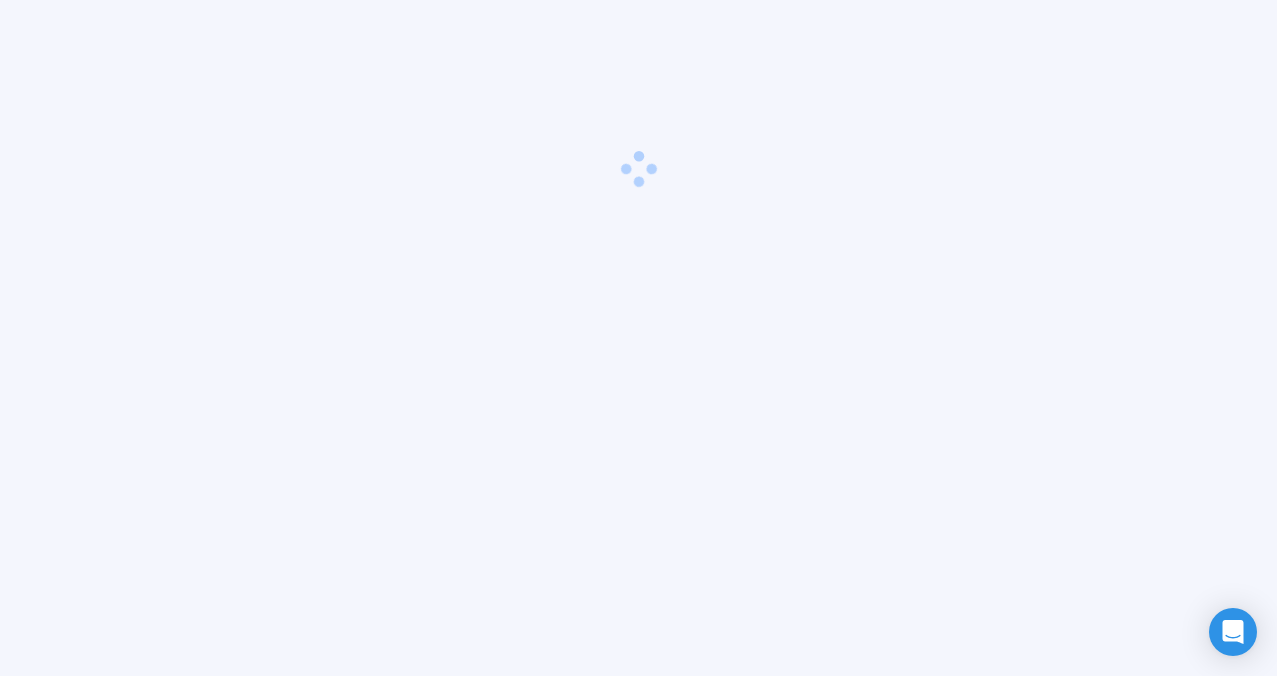 scroll, scrollTop: 70, scrollLeft: 0, axis: vertical 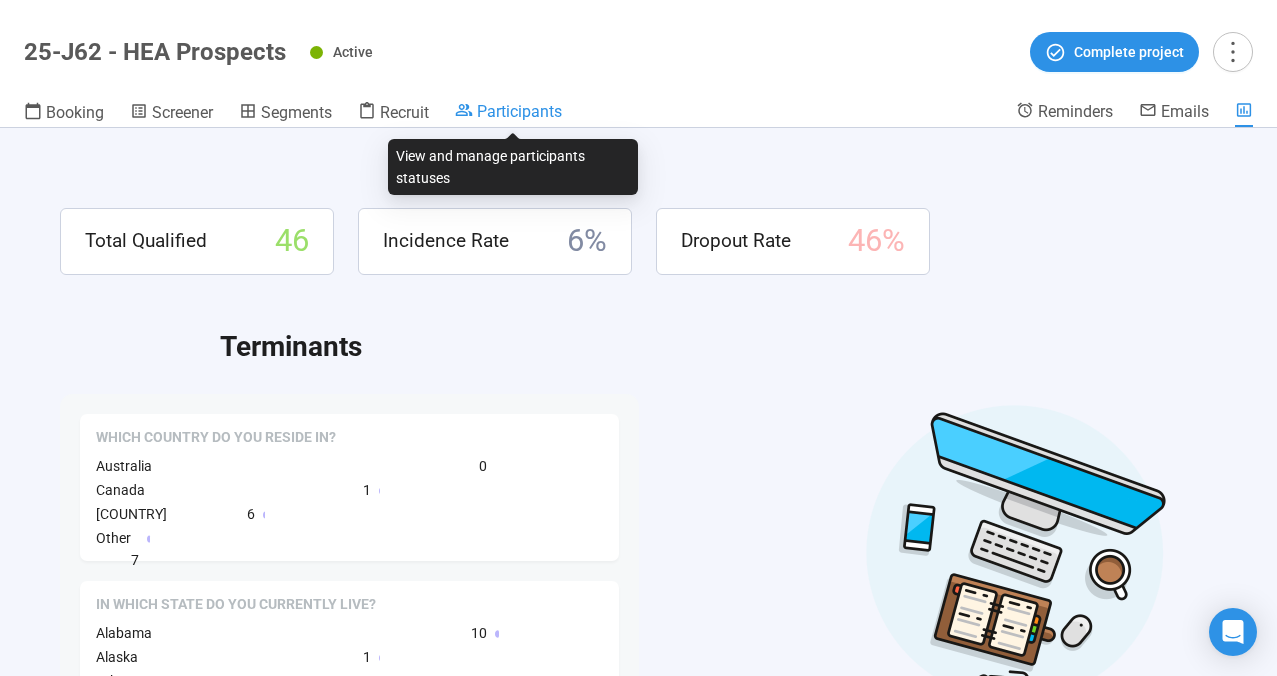 click on "Participants" at bounding box center [519, 111] 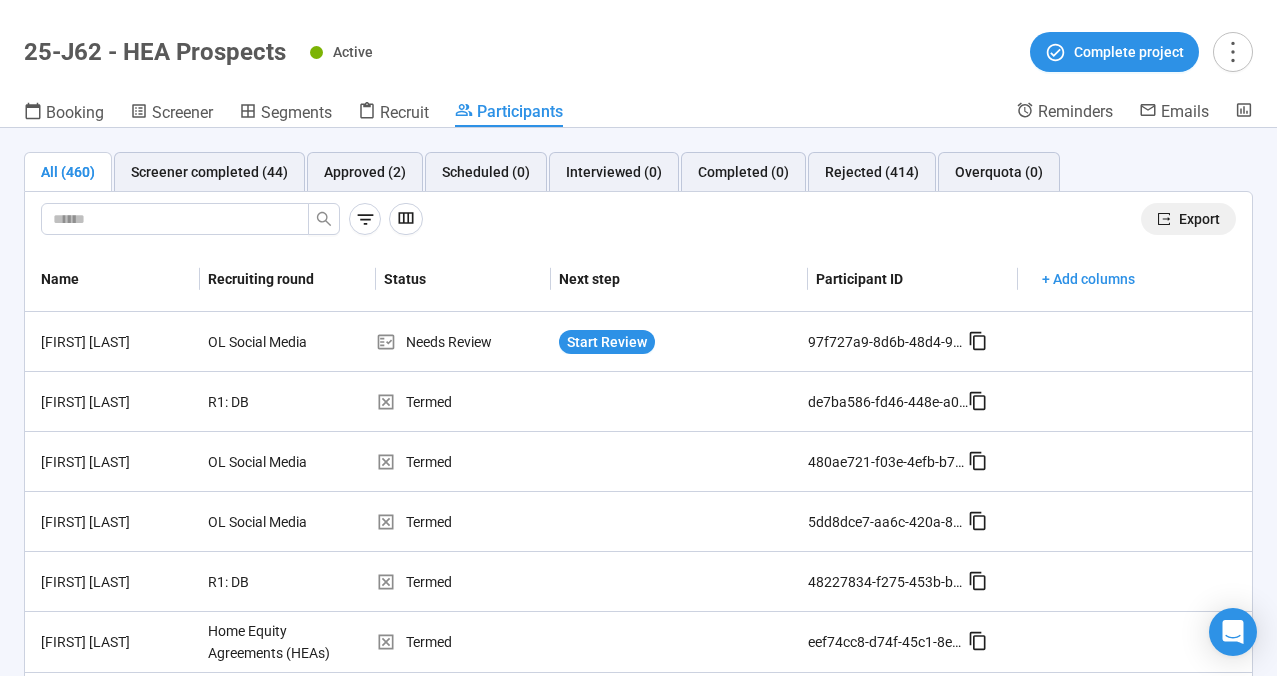 click on "Export" at bounding box center [1188, 219] 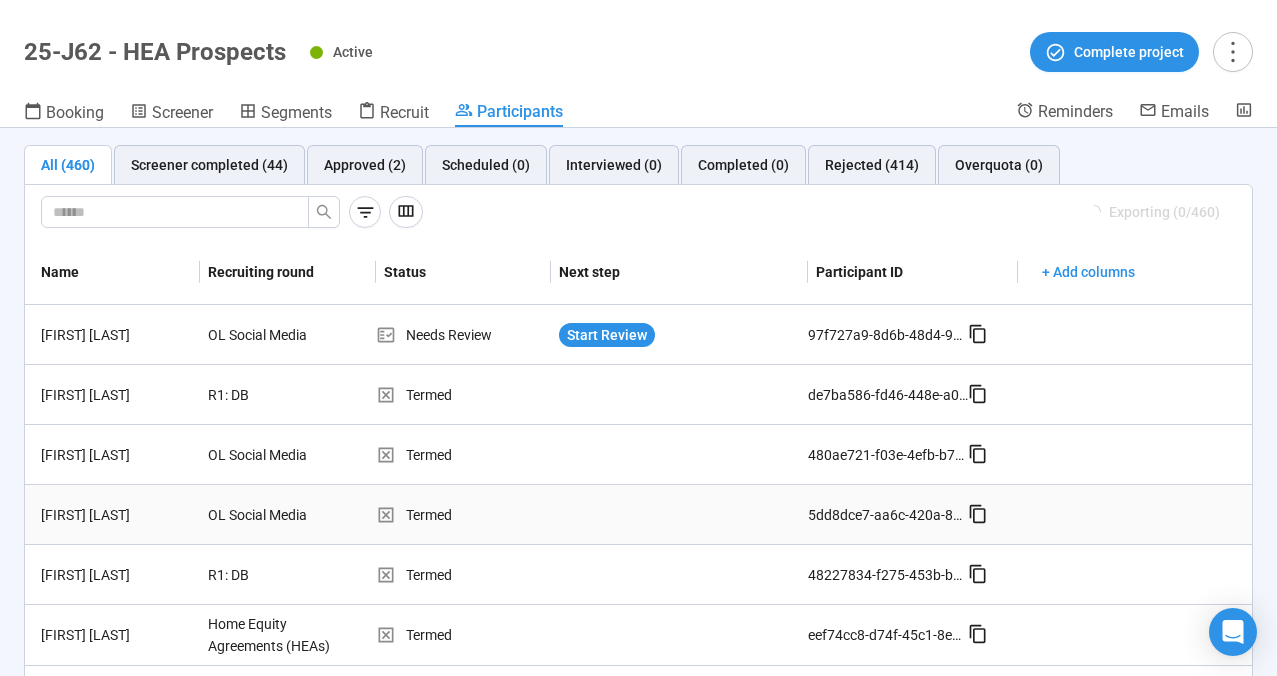 scroll, scrollTop: 0, scrollLeft: 0, axis: both 